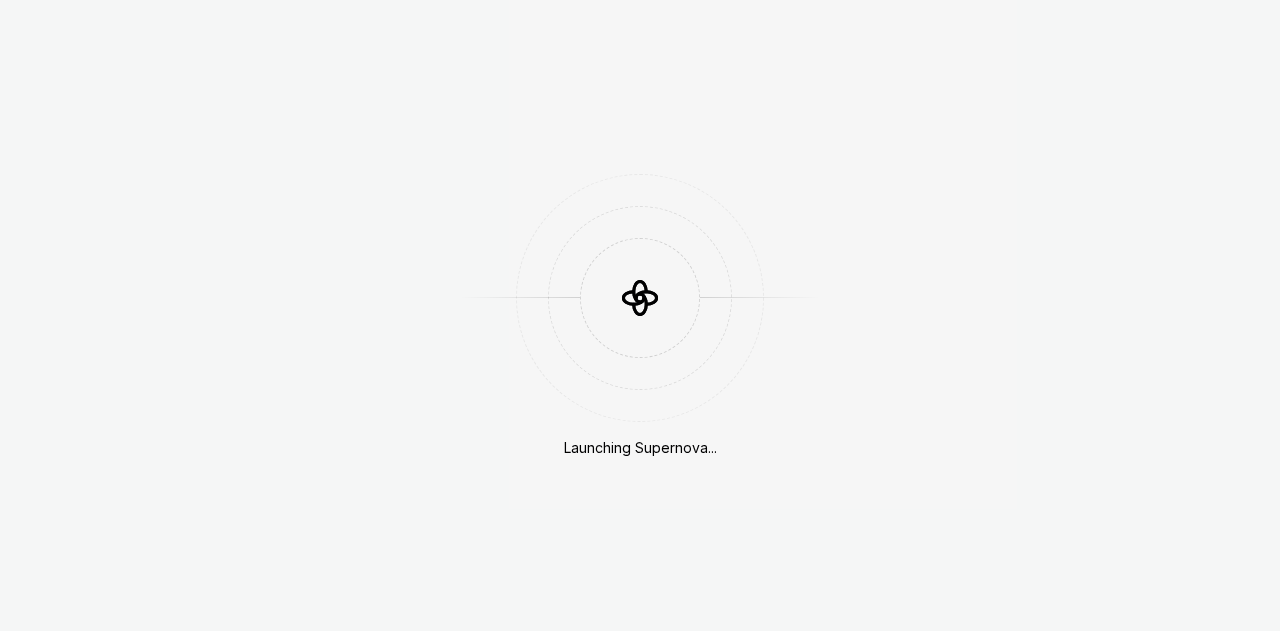 scroll, scrollTop: 0, scrollLeft: 0, axis: both 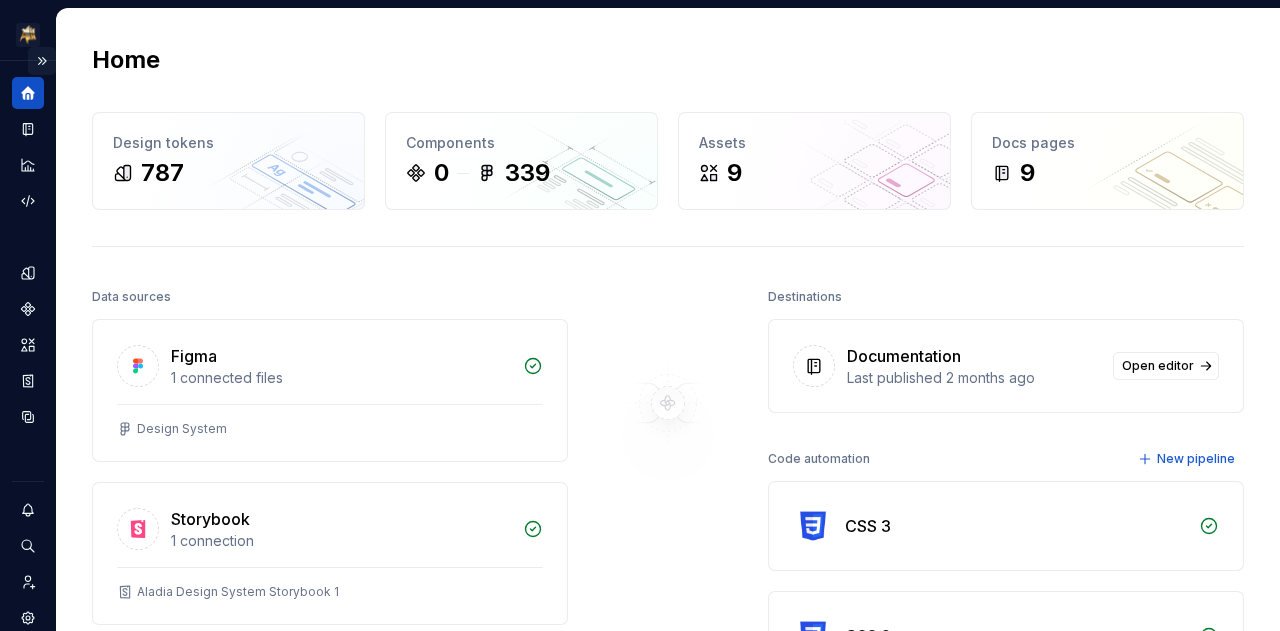 click at bounding box center [42, 61] 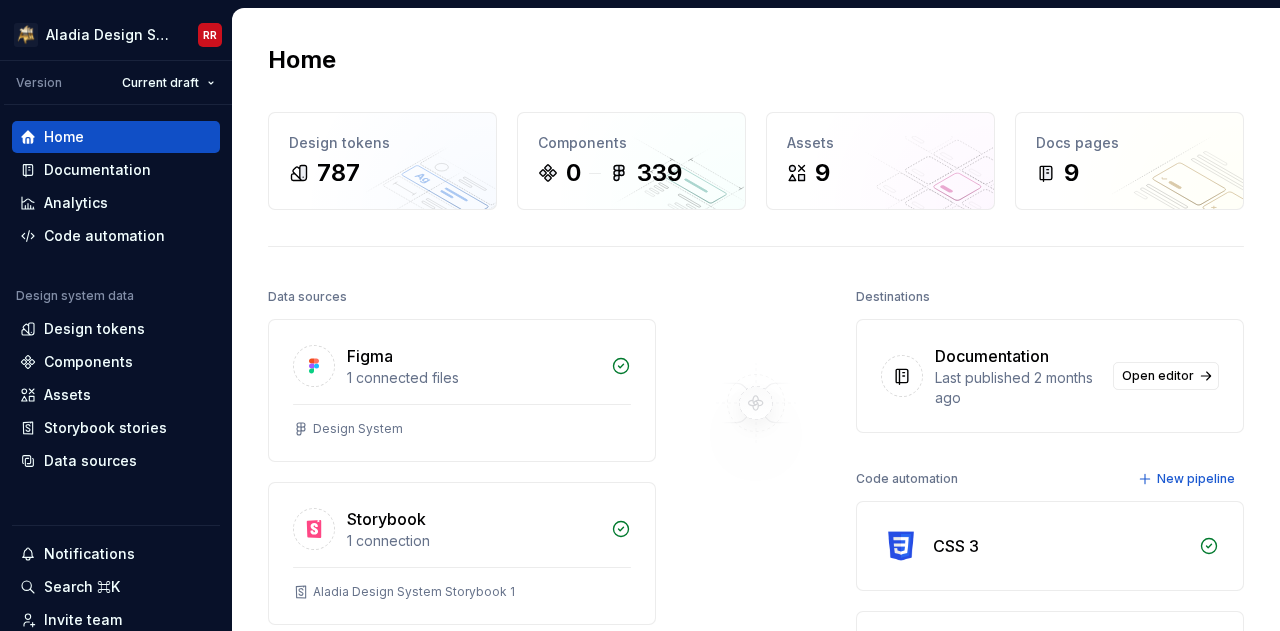 click on "Home Design tokens 787 Components 0 339 Assets 9 Docs pages 9 Data sources Figma 1 connected files Design System Storybook 1 connection Aladia Design System Storybook 1 Tokens Studio Last update 23 hours ago Connect more data sources Bring all your design system data together. Connect new Dismiss Destinations Documentation Last published 2 months ago Open editor Code automation New pipeline CSS 3 CSS 2 CSS Tailwind CSS 4 Tailwind CSS 4" at bounding box center [756, 538] 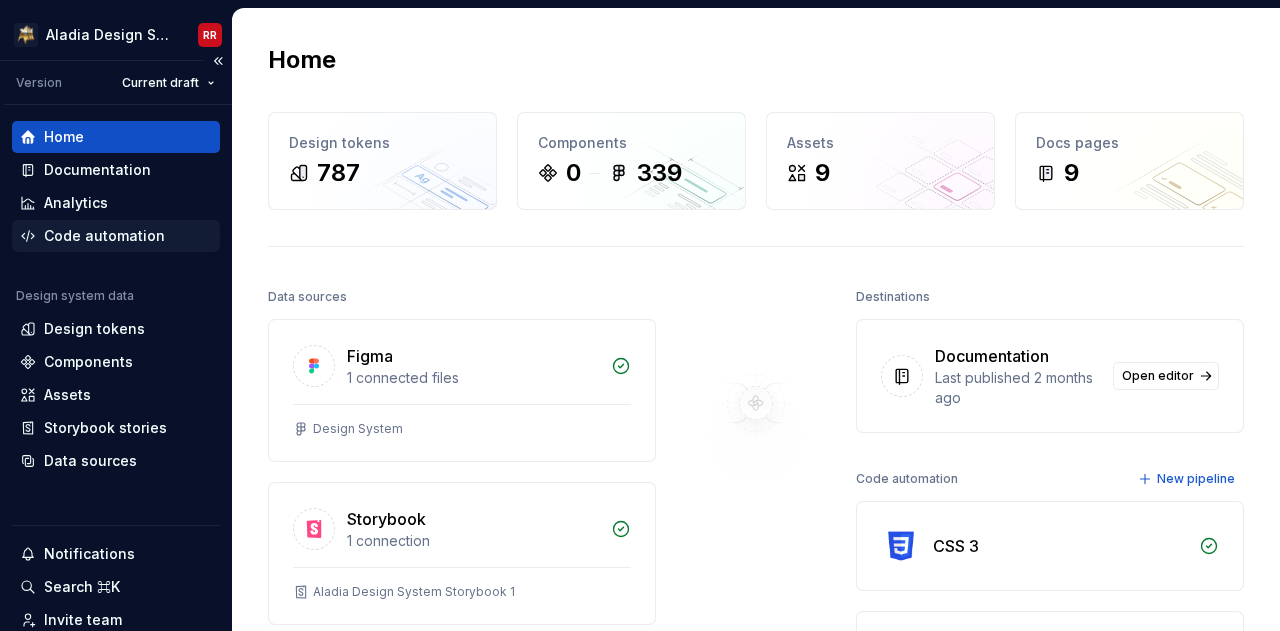 click on "Code automation" at bounding box center (104, 236) 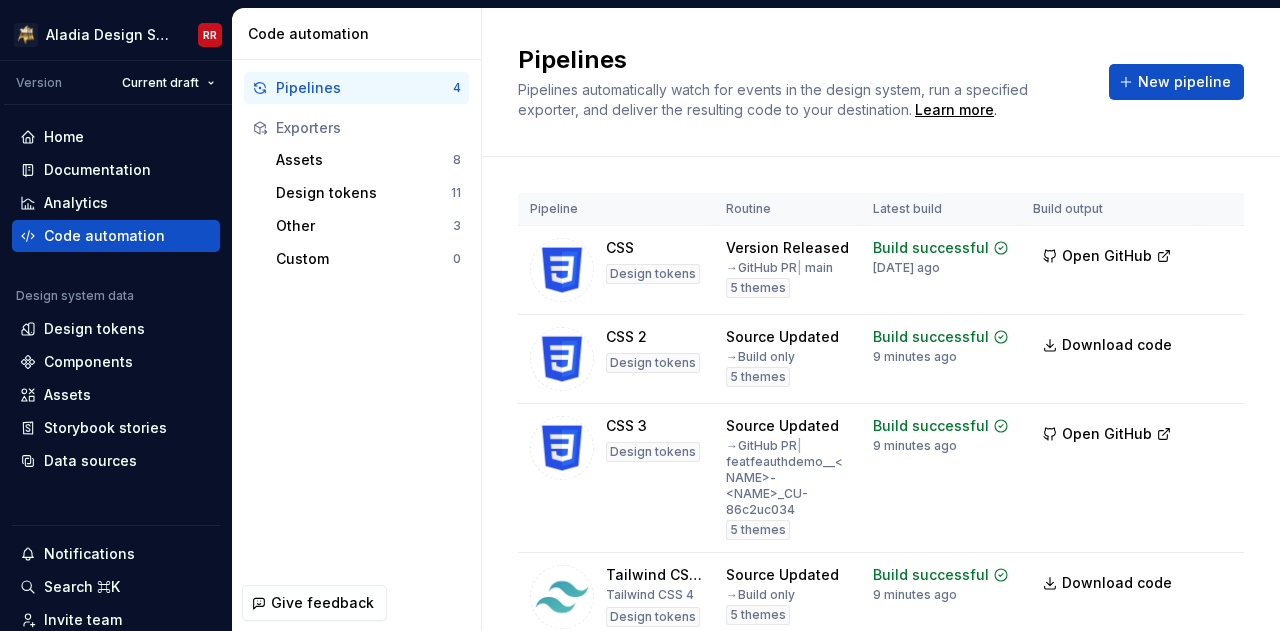 click on "Pipelines 4 Exporters Assets 8 Design tokens 11 Other 3 Custom 0" at bounding box center [356, 317] 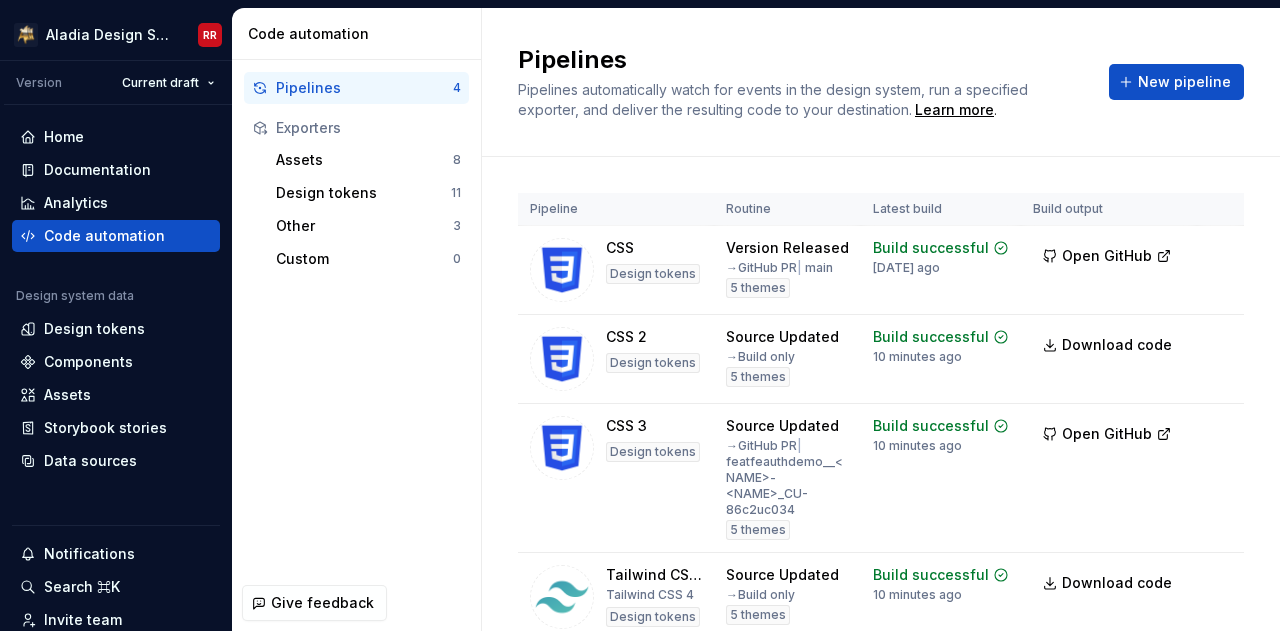 drag, startPoint x: 334, startPoint y: 369, endPoint x: 313, endPoint y: 369, distance: 21 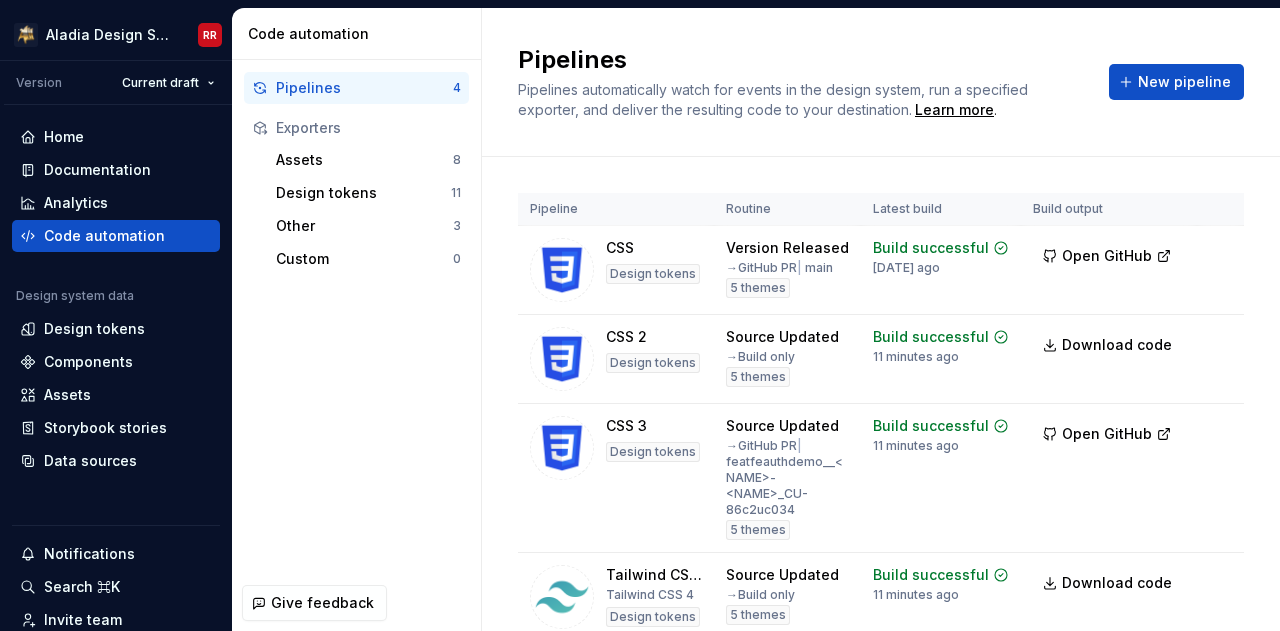 click on "Pipelines 4 Exporters Assets 8 Design tokens 11 Other 3 Custom 0" at bounding box center [356, 317] 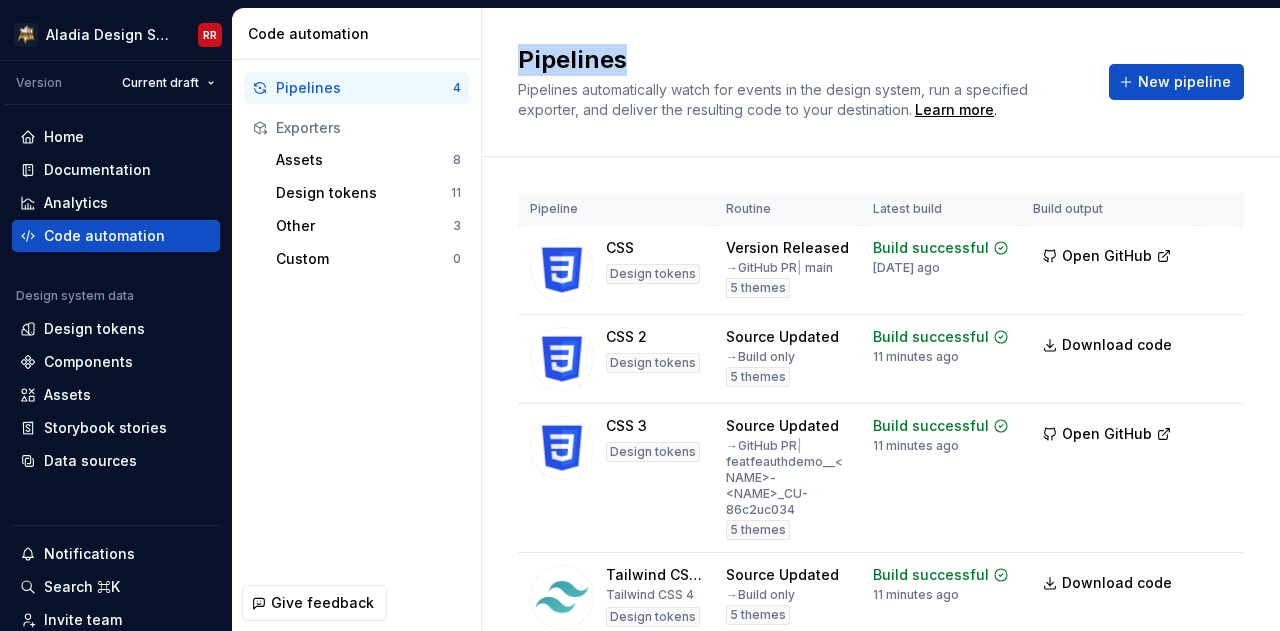 click on "Pipelines 4 Exporters Assets 8 Design tokens 11 Other 3 Custom 0" at bounding box center [356, 317] 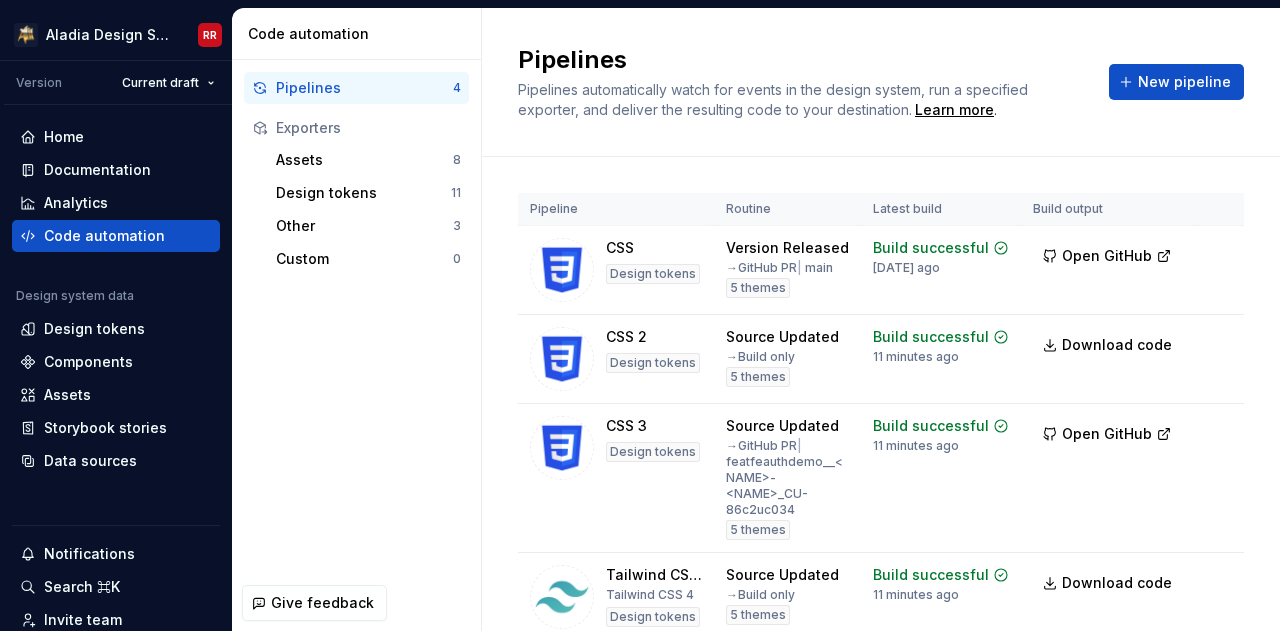 click on "Pipelines 4 Exporters Assets 8 Design tokens 11 Other 3 Custom 0" at bounding box center (356, 317) 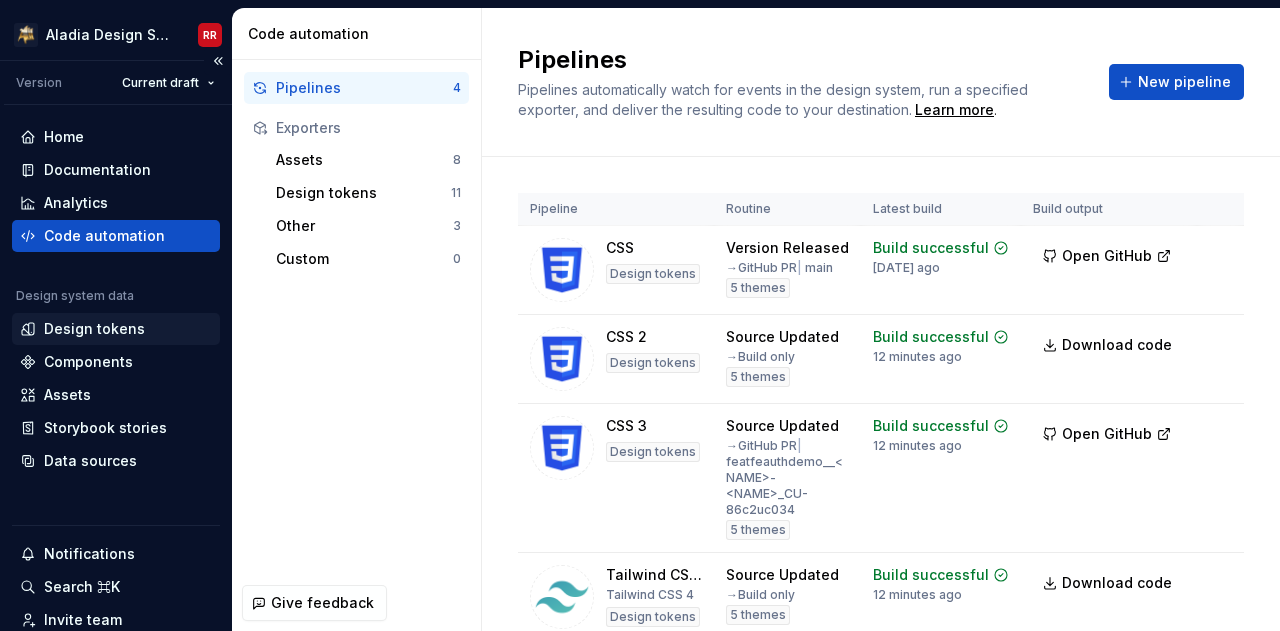 click on "Design tokens" at bounding box center [94, 329] 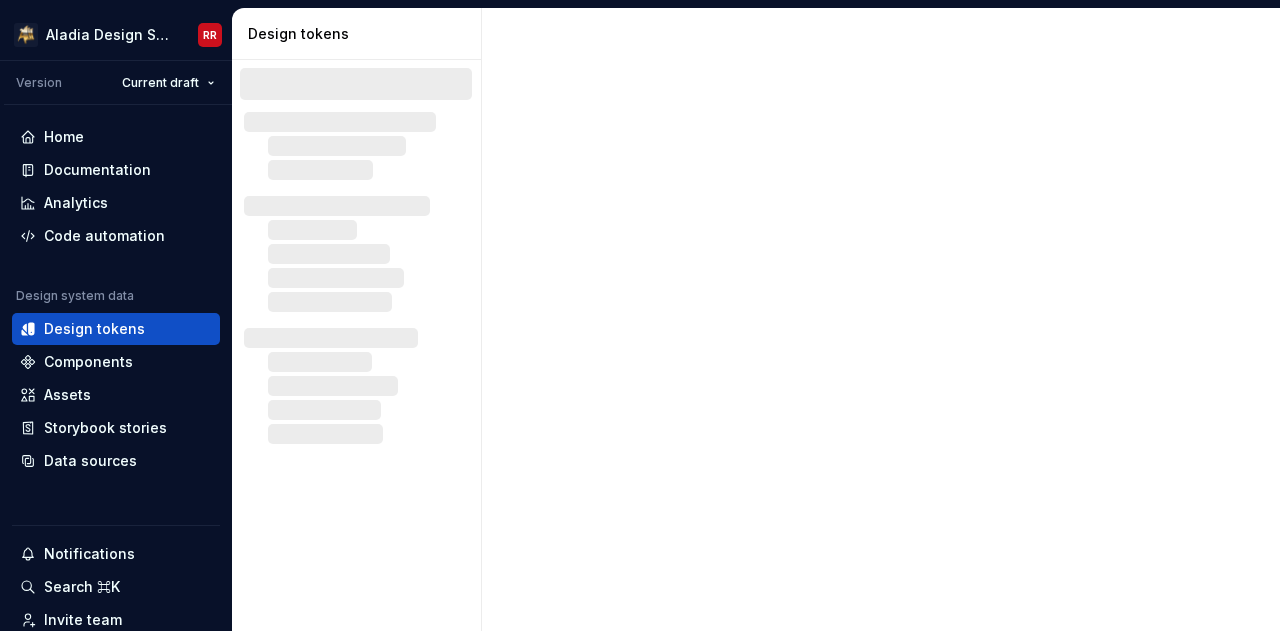 click at bounding box center [357, 345] 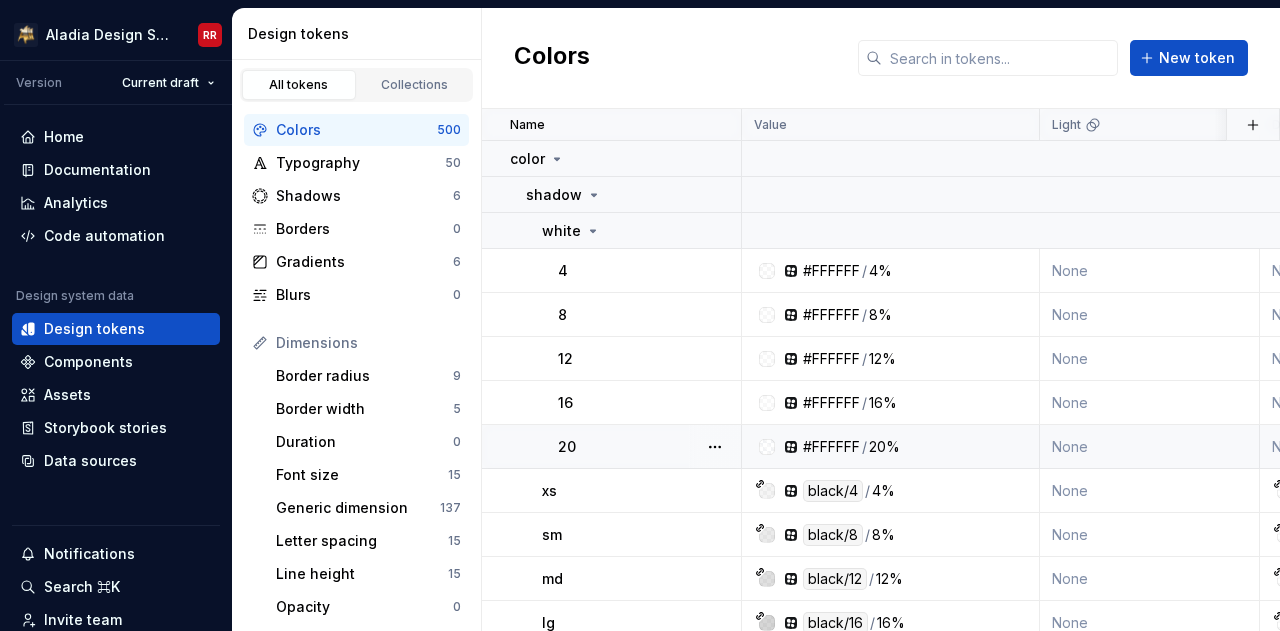 click on "20" at bounding box center (612, 447) 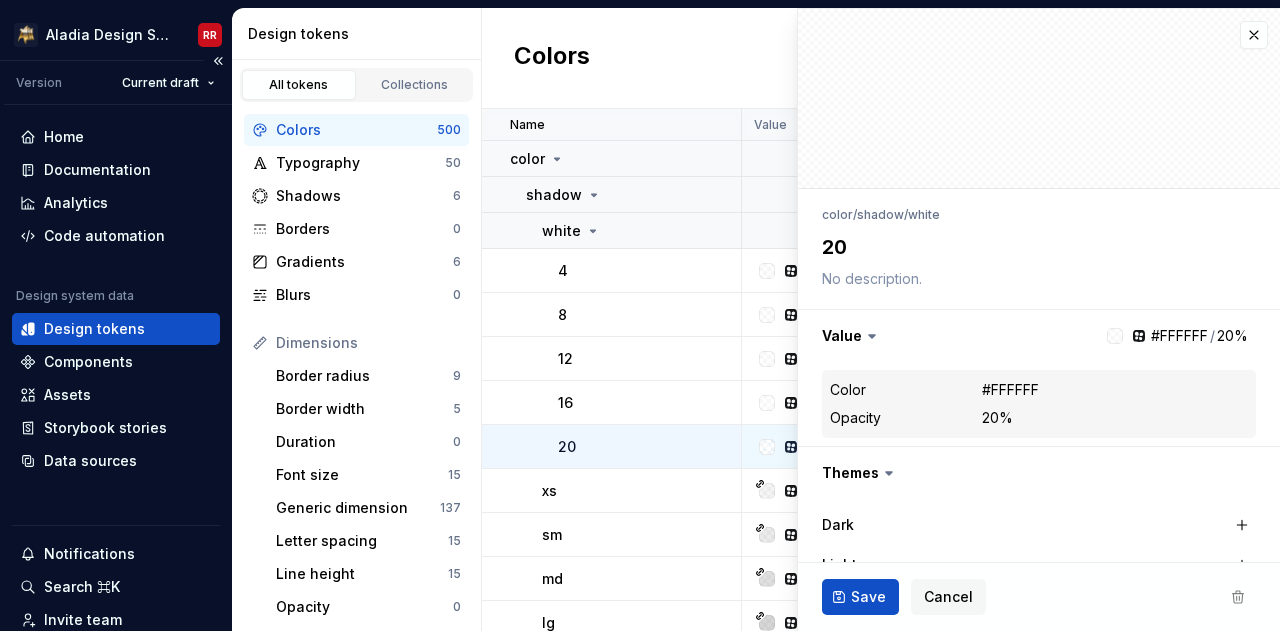 type on "*" 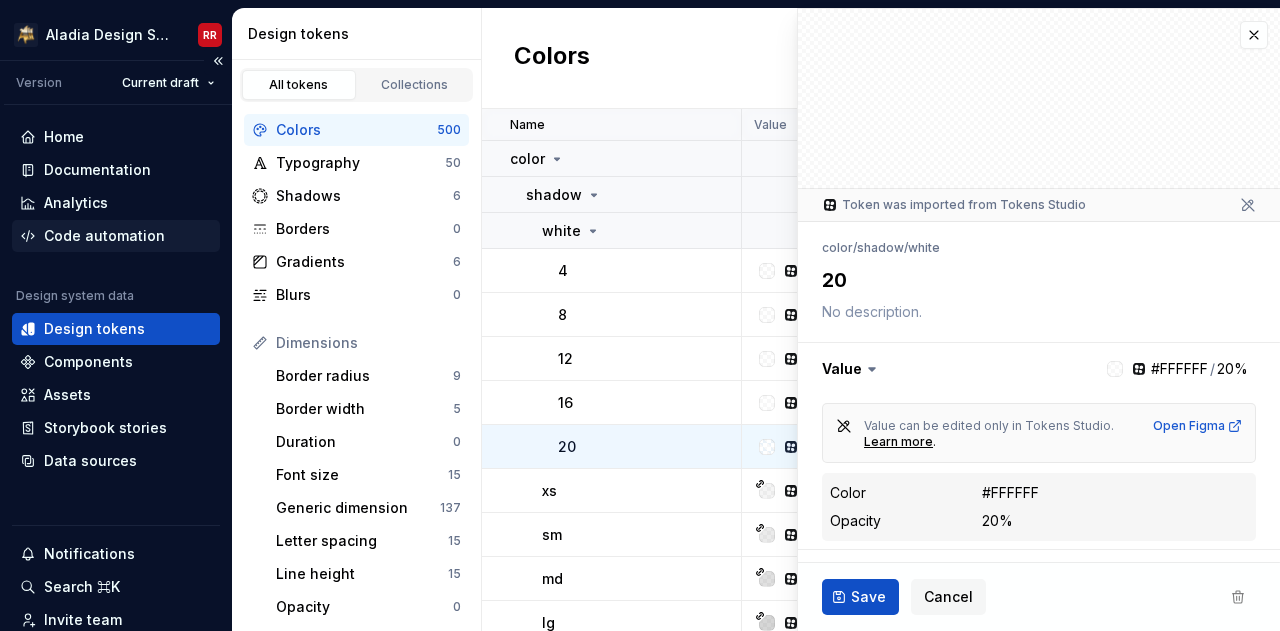 click on "Code automation" at bounding box center (116, 236) 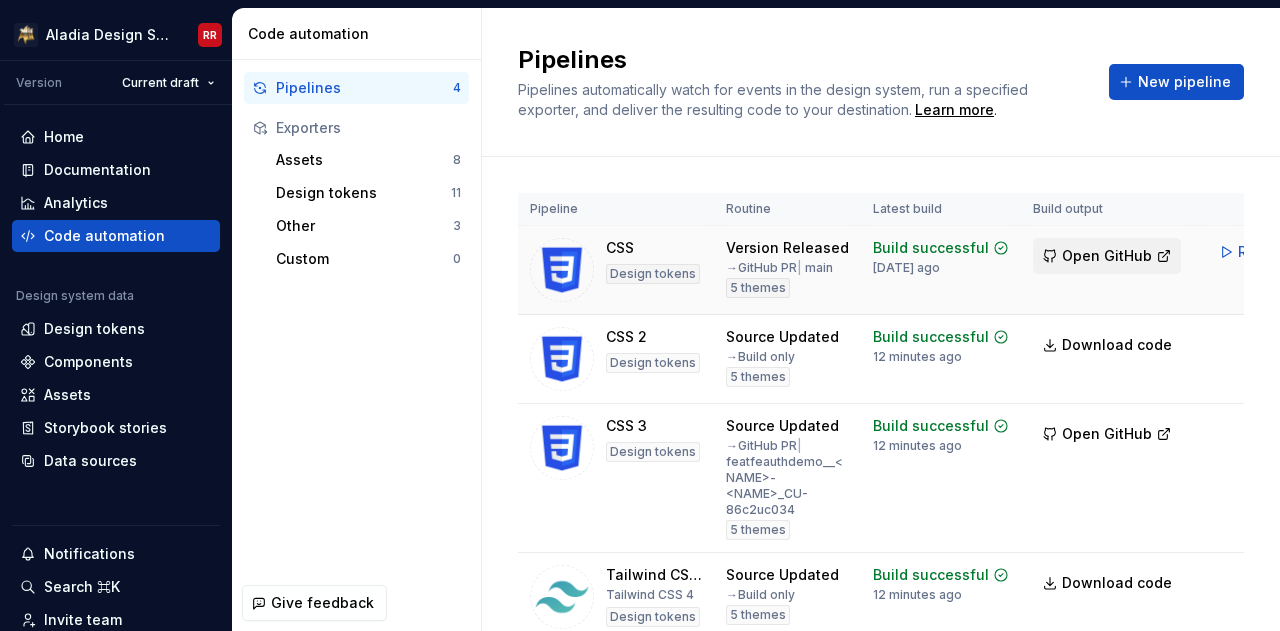 scroll, scrollTop: 0, scrollLeft: 84, axis: horizontal 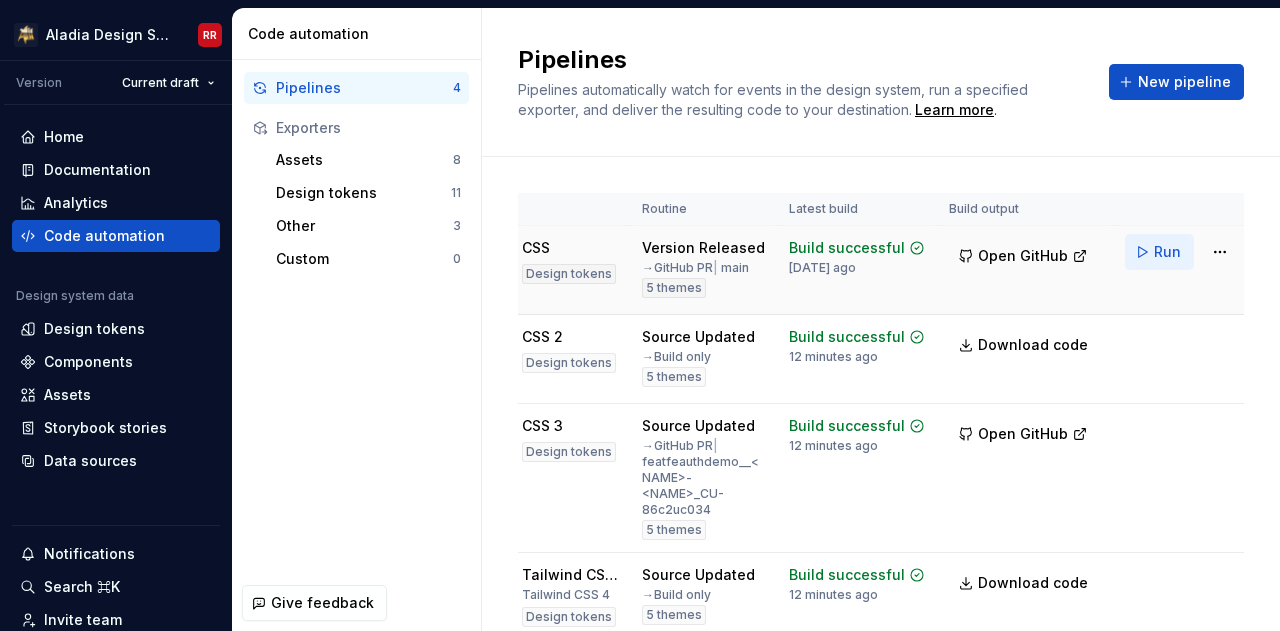 click on "Run" at bounding box center [1167, 252] 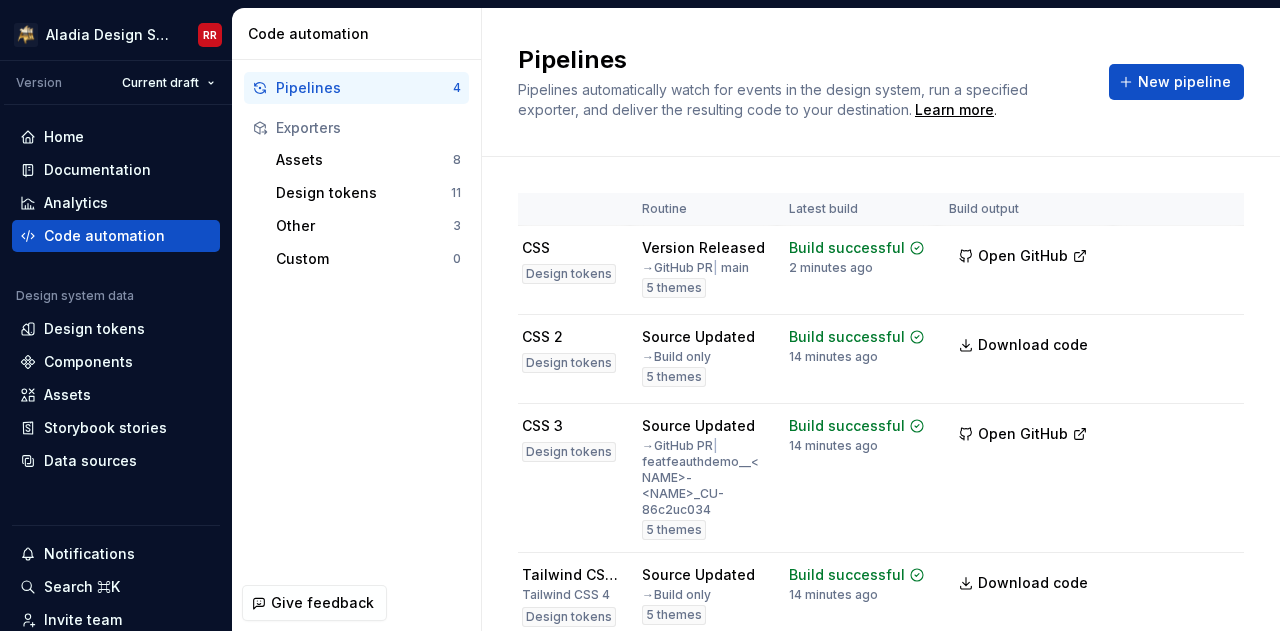 click on "Pipelines 4 Exporters Assets 8 Design tokens 11 Other 3 Custom 0" at bounding box center [356, 317] 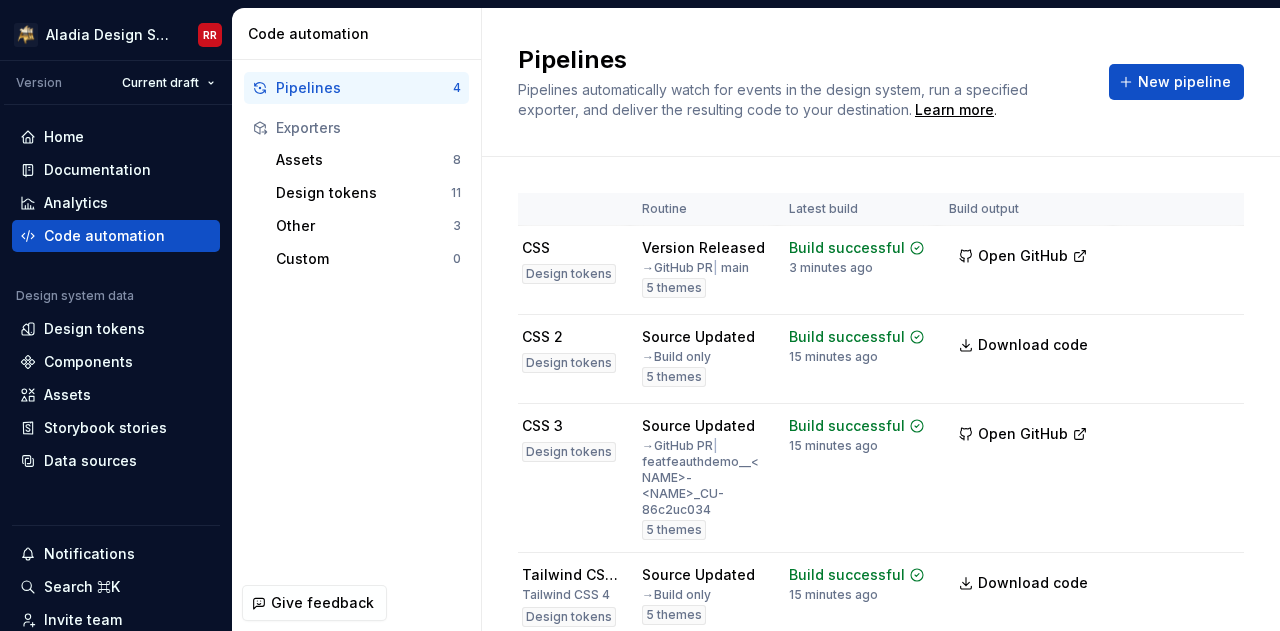 click on "Pipelines 4 Exporters Assets 8 Design tokens 11 Other 3 Custom 0" at bounding box center [356, 317] 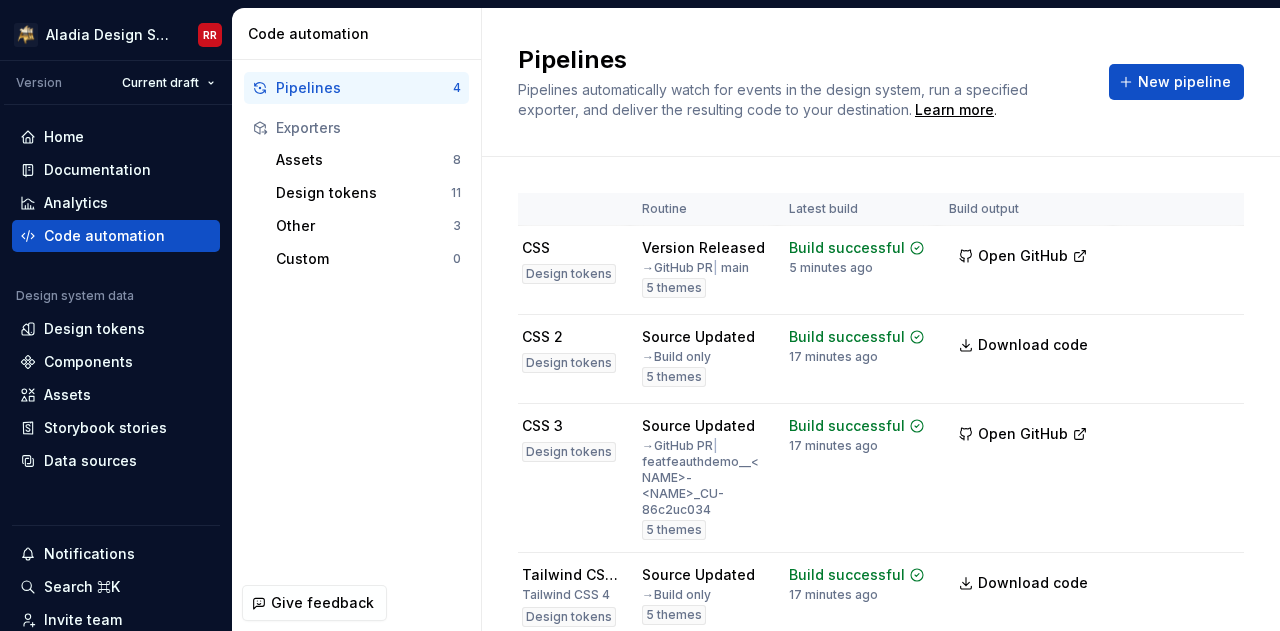 click on "Pipelines 4 Exporters Assets 8 Design tokens 11 Other 3 Custom 0" at bounding box center [356, 317] 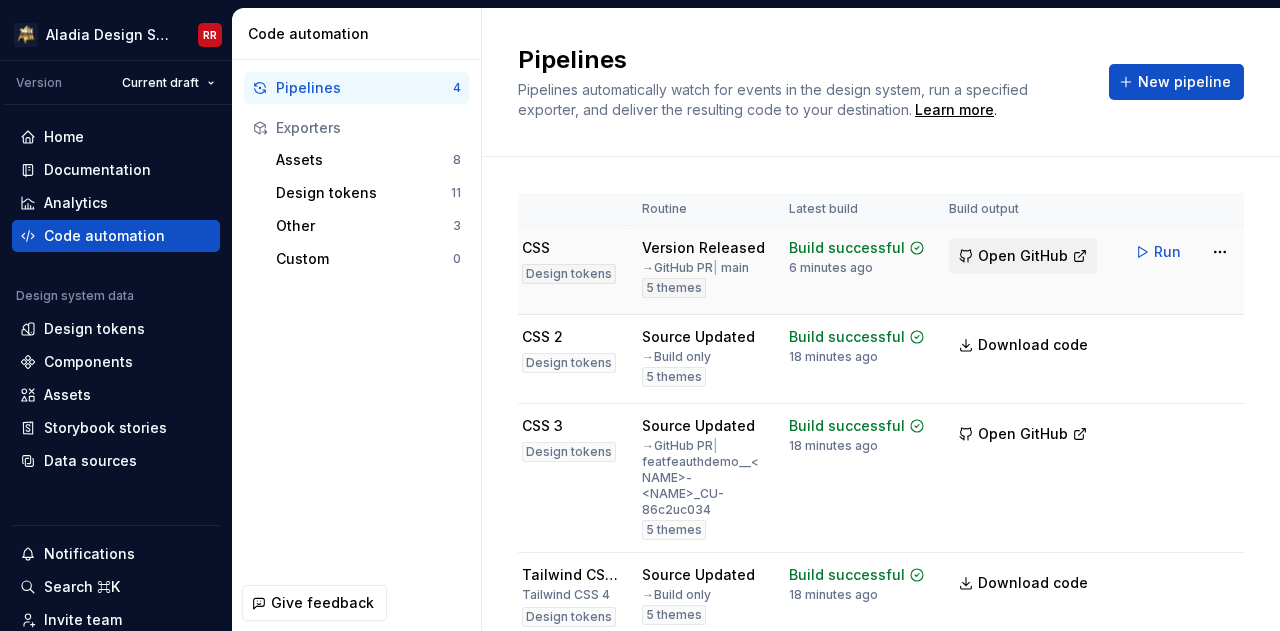 click on "Open GitHub" at bounding box center (1023, 256) 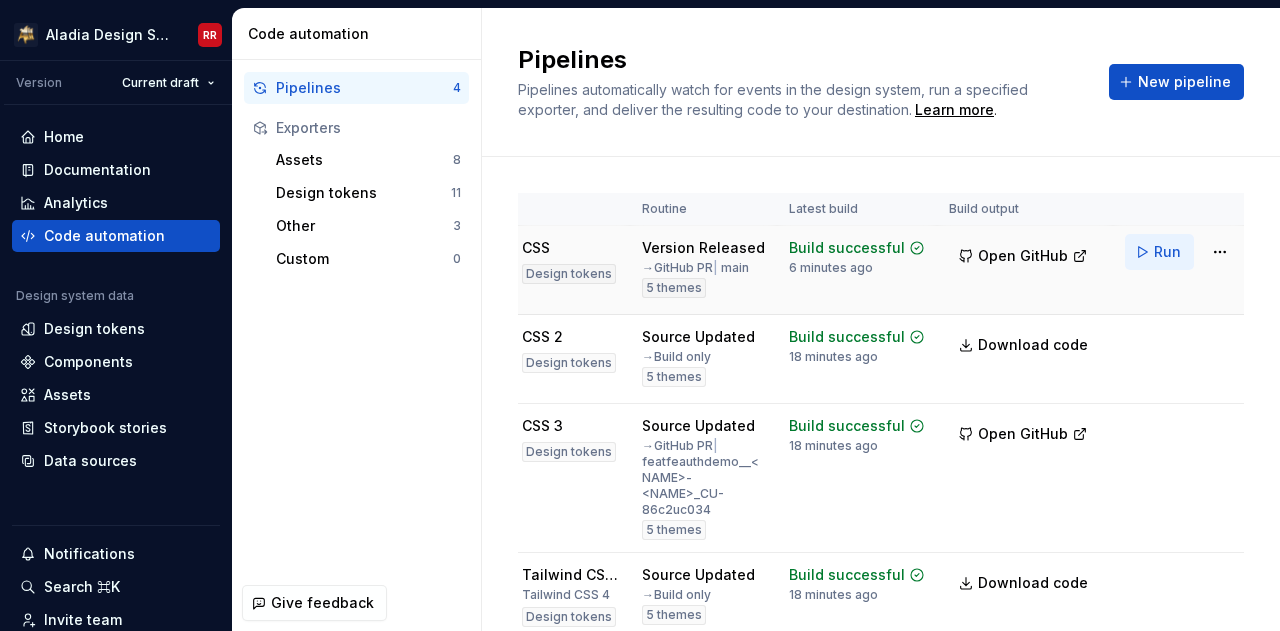 type 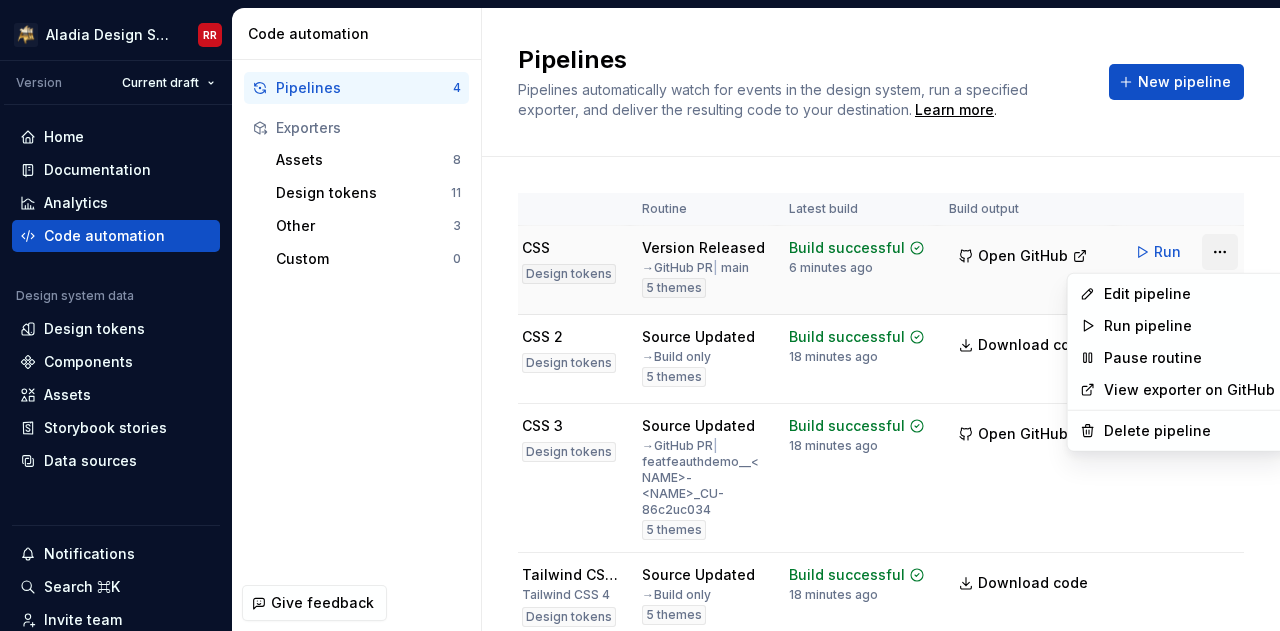 click on "Build successful 18 minutes ago" at bounding box center (640, 315) 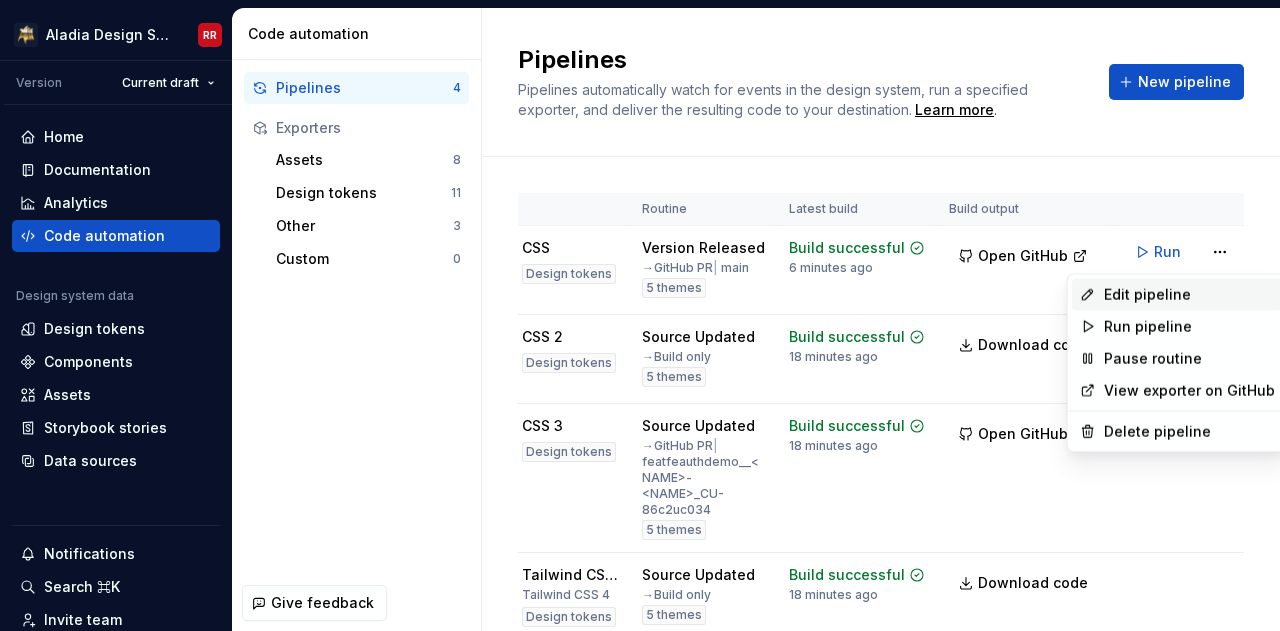 click on "Edit pipeline" at bounding box center [1177, 294] 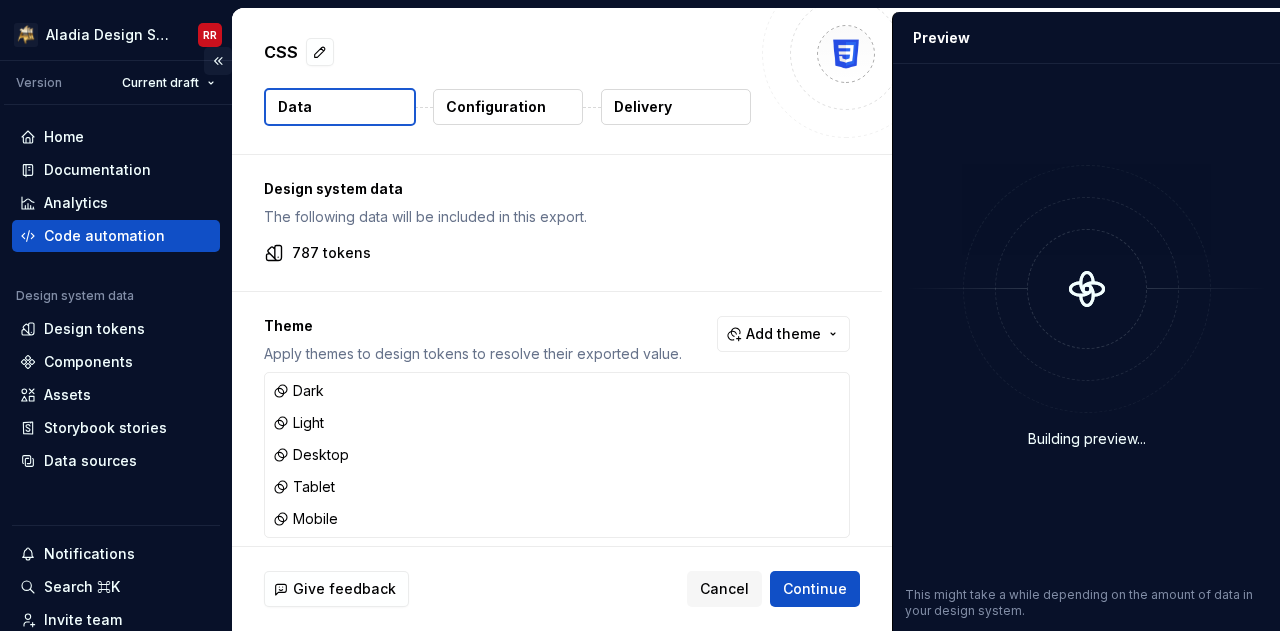 click at bounding box center [218, 61] 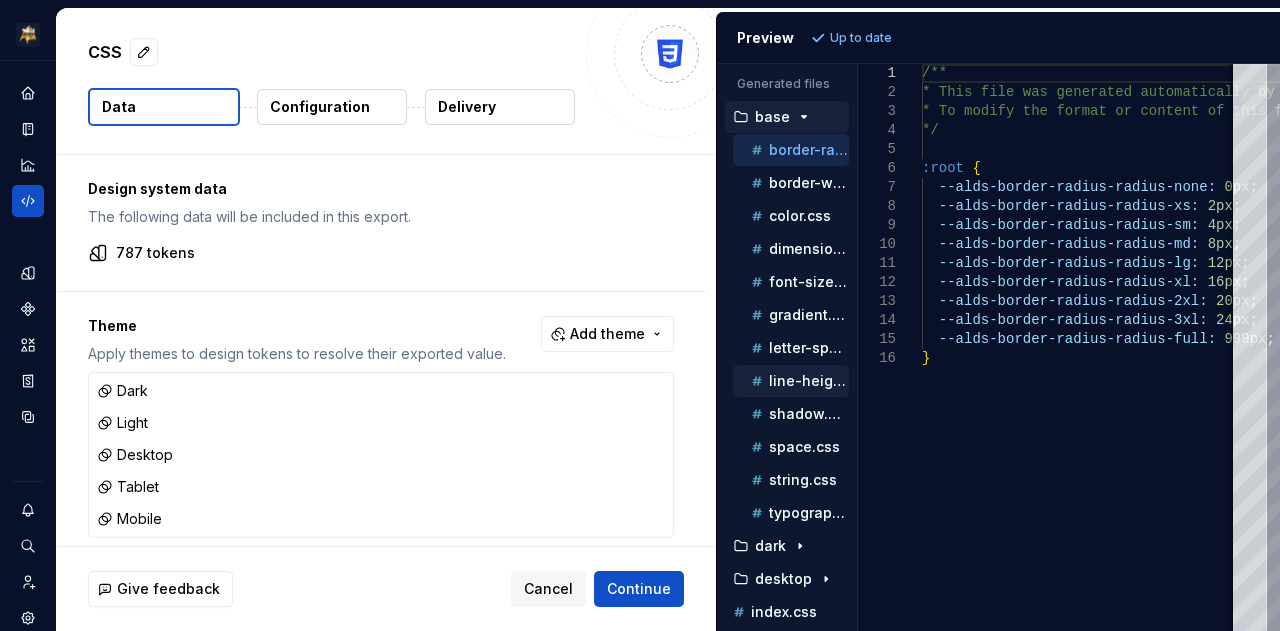 scroll, scrollTop: 87, scrollLeft: 0, axis: vertical 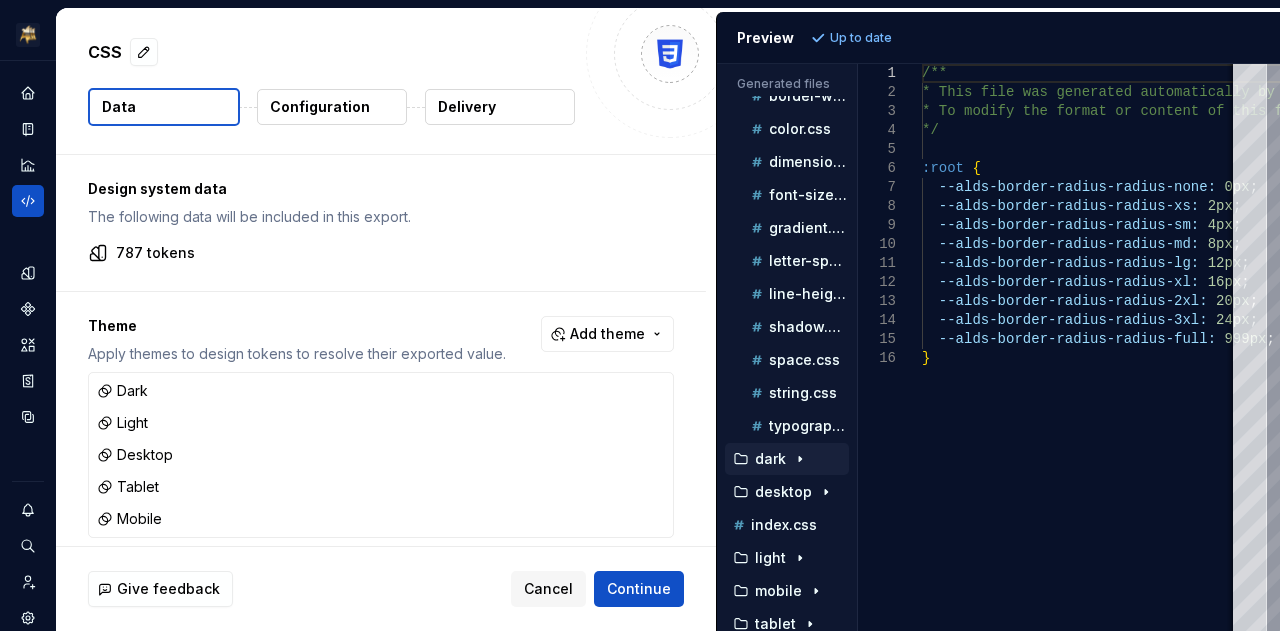 click 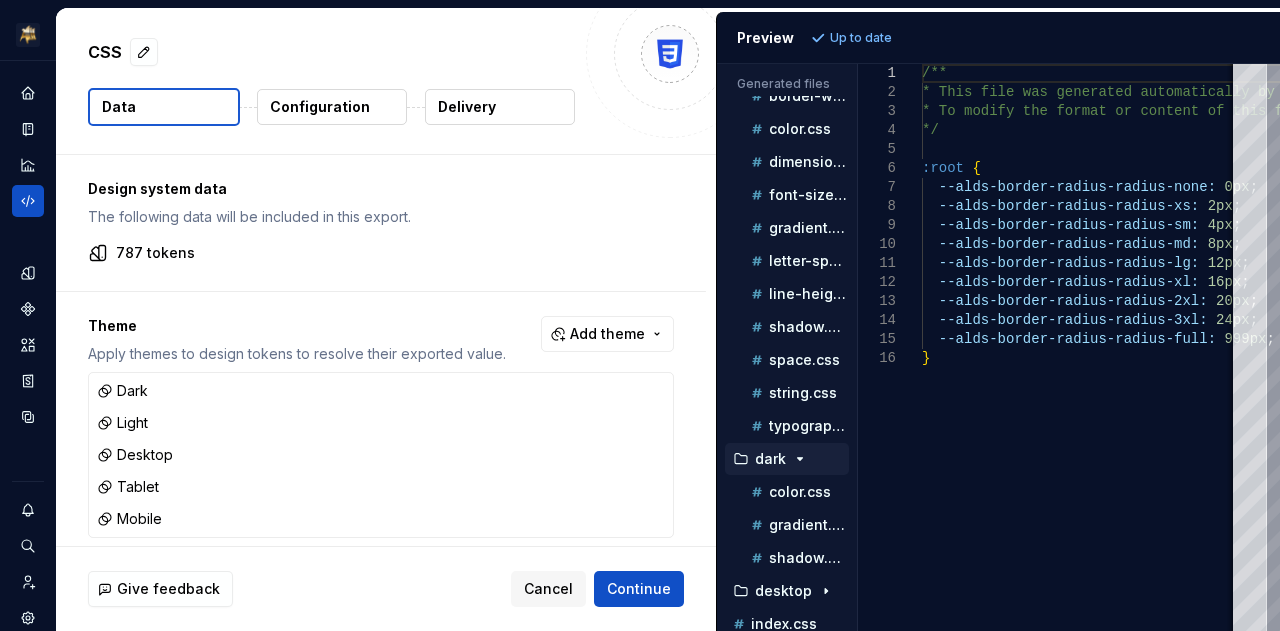 scroll, scrollTop: 184, scrollLeft: 0, axis: vertical 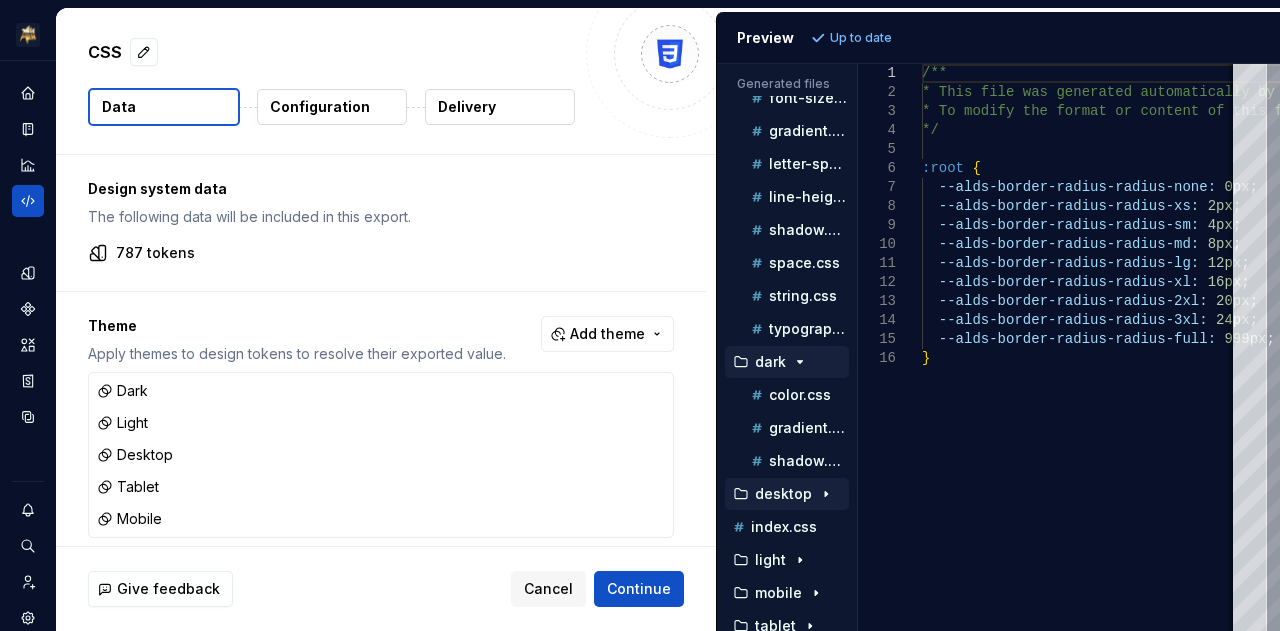 click 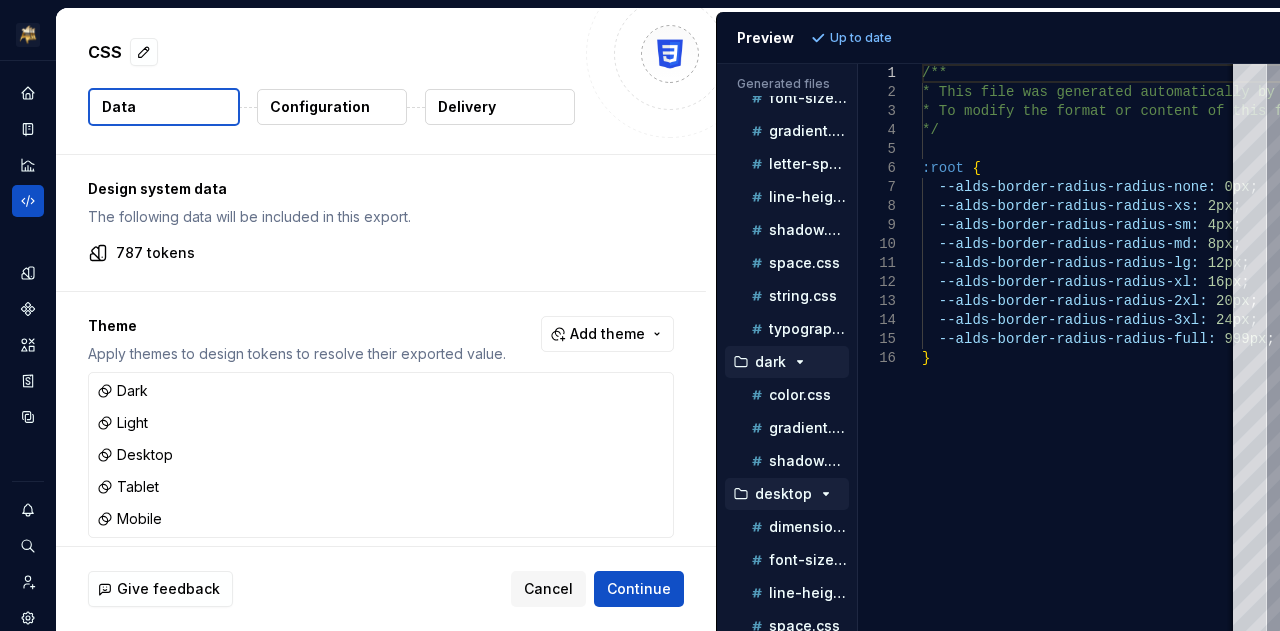 scroll, scrollTop: 313, scrollLeft: 0, axis: vertical 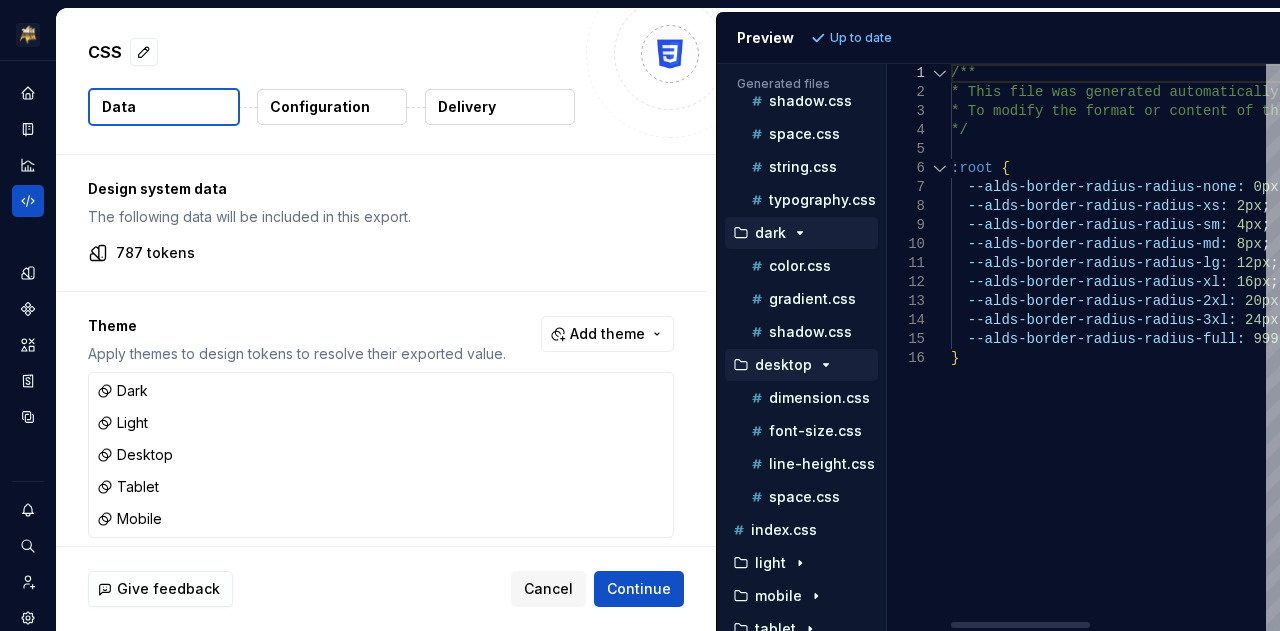 click on "/** * This file was generated automatically by Supern ova.io and should not be changed manually. * To modify the format or content of this file, p lease contact your design system team. */ :root { --alds-border-radius-radius-none: 0px ; 2px ; ;" at bounding box center (998, 347) 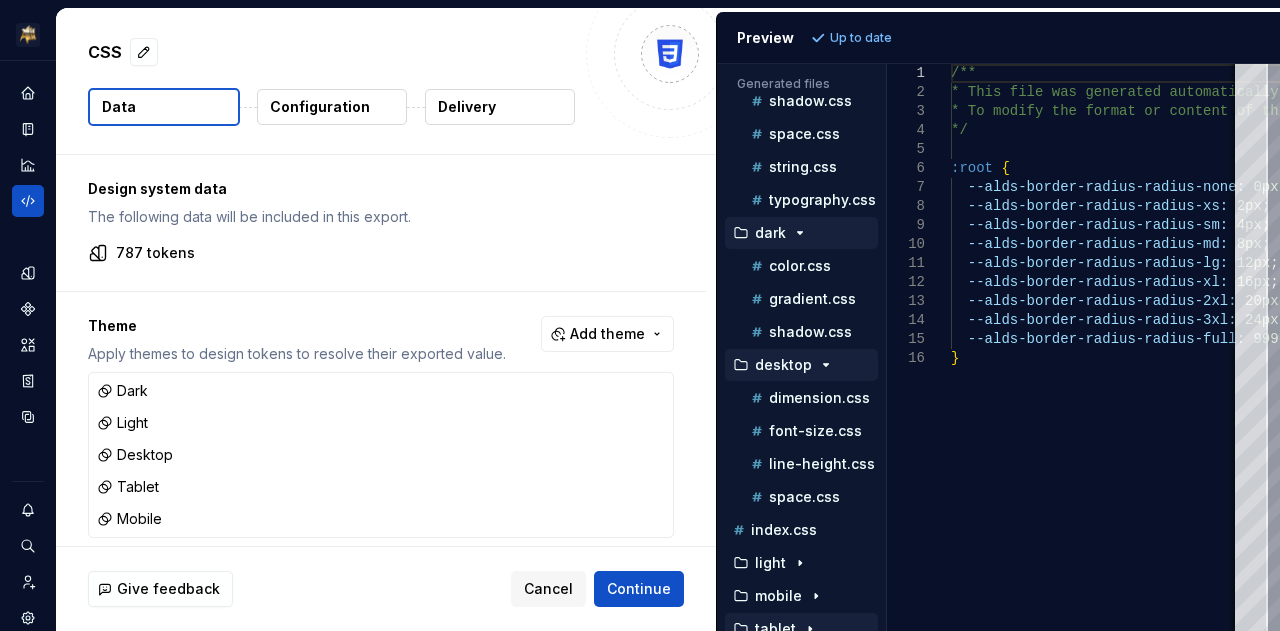 type 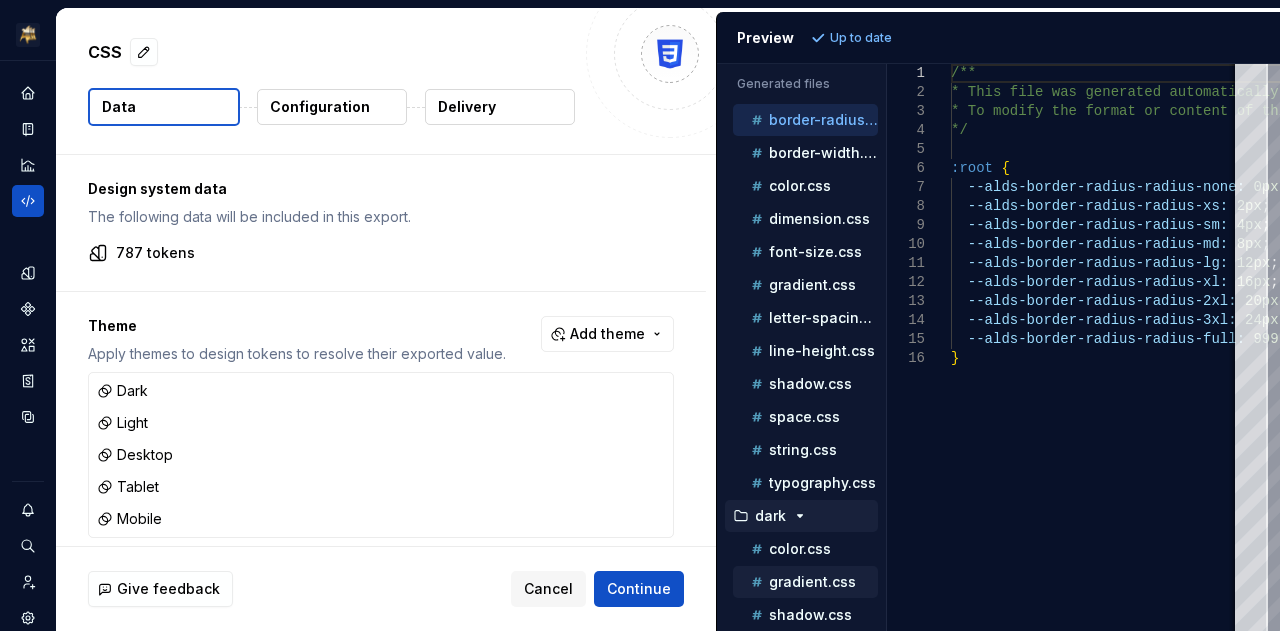 scroll, scrollTop: 0, scrollLeft: 0, axis: both 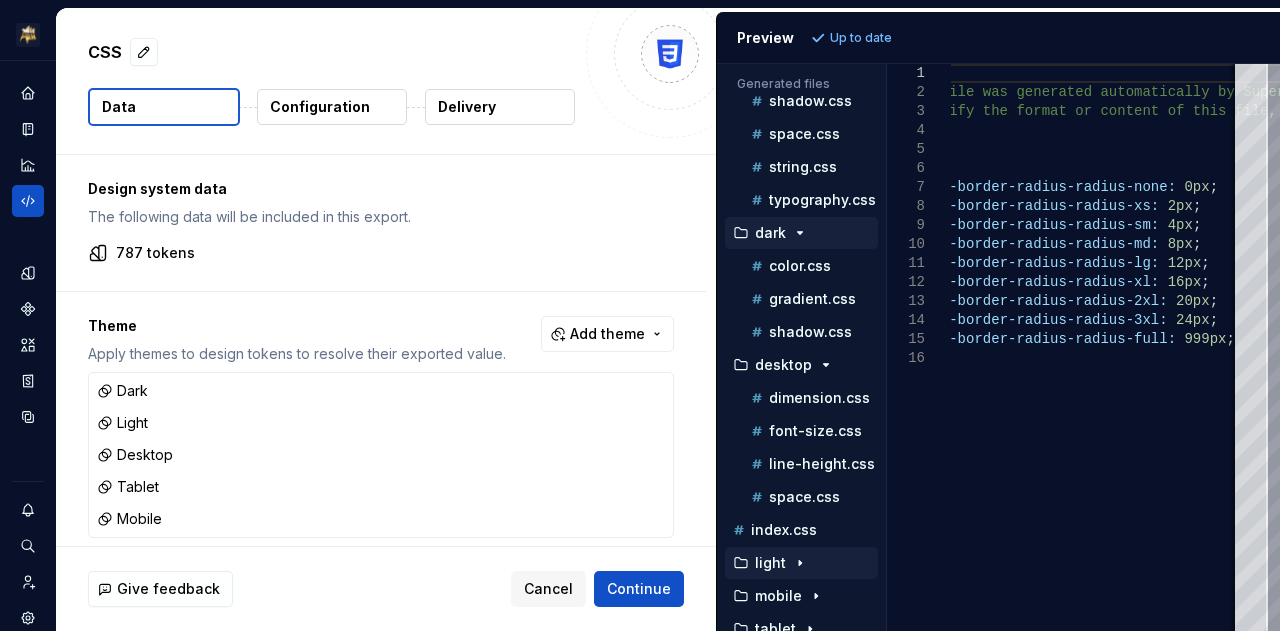 click 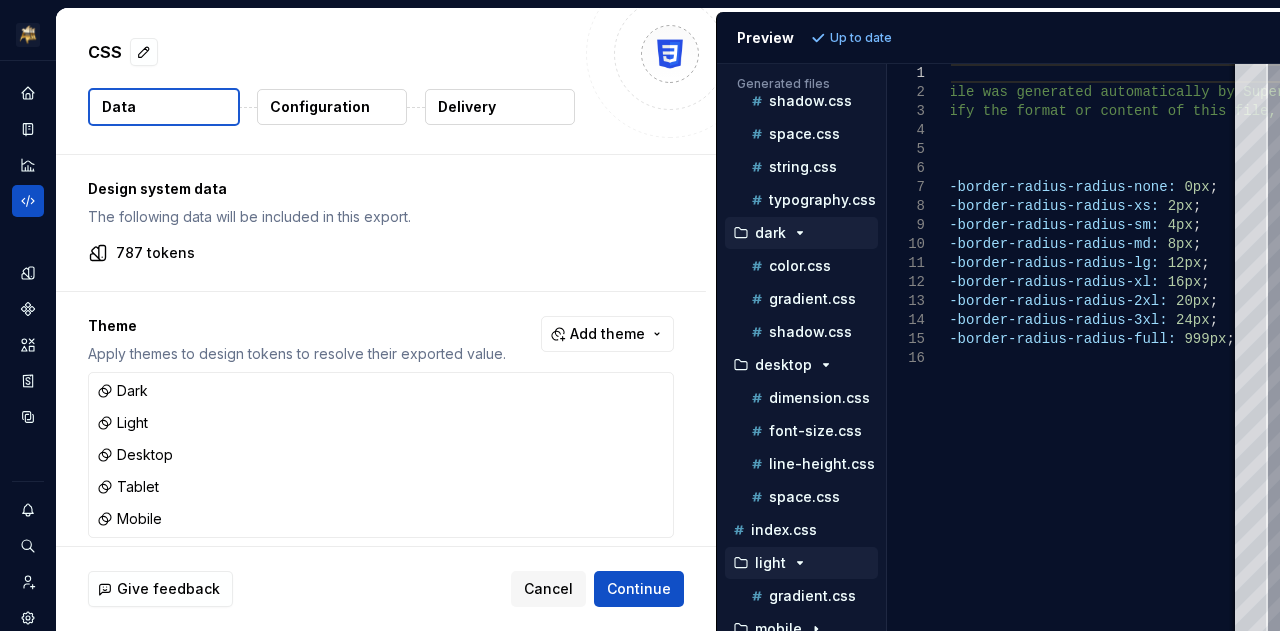 scroll, scrollTop: 346, scrollLeft: 0, axis: vertical 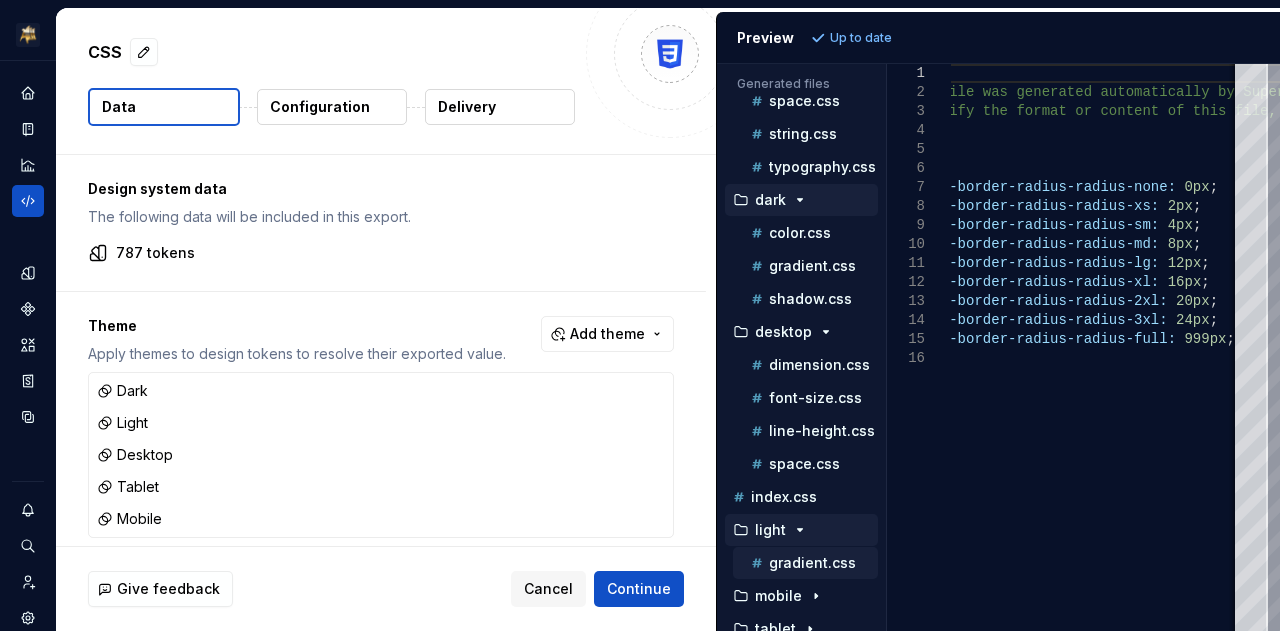 click on "gradient.css" at bounding box center [812, 563] 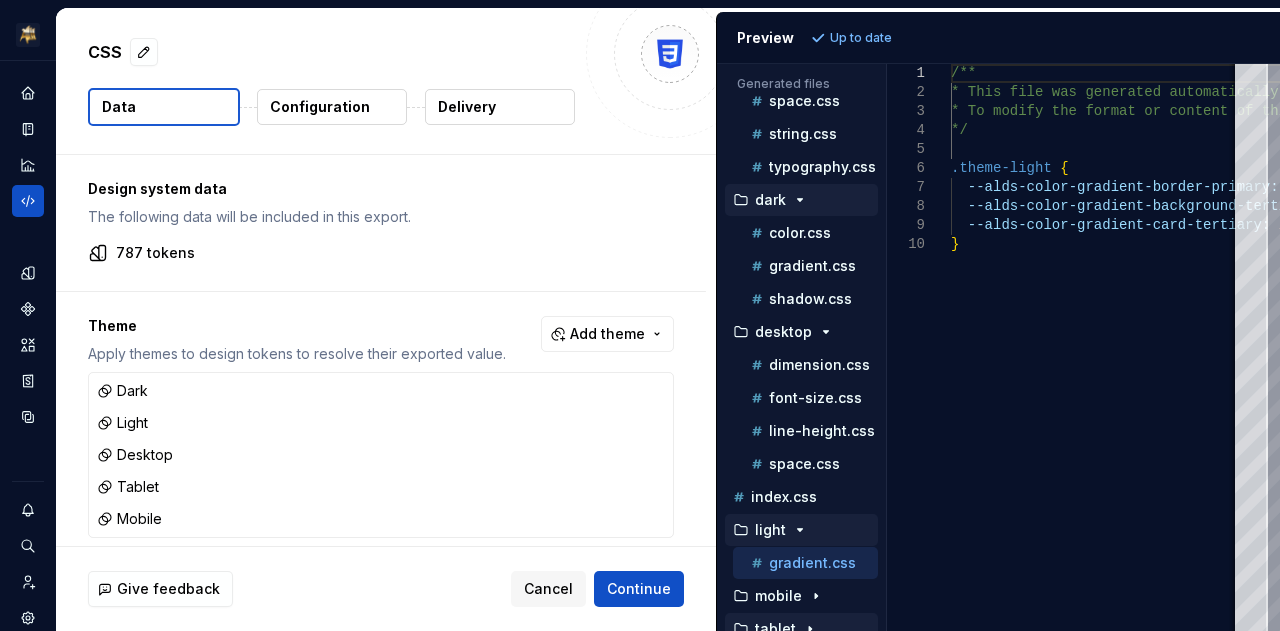 click 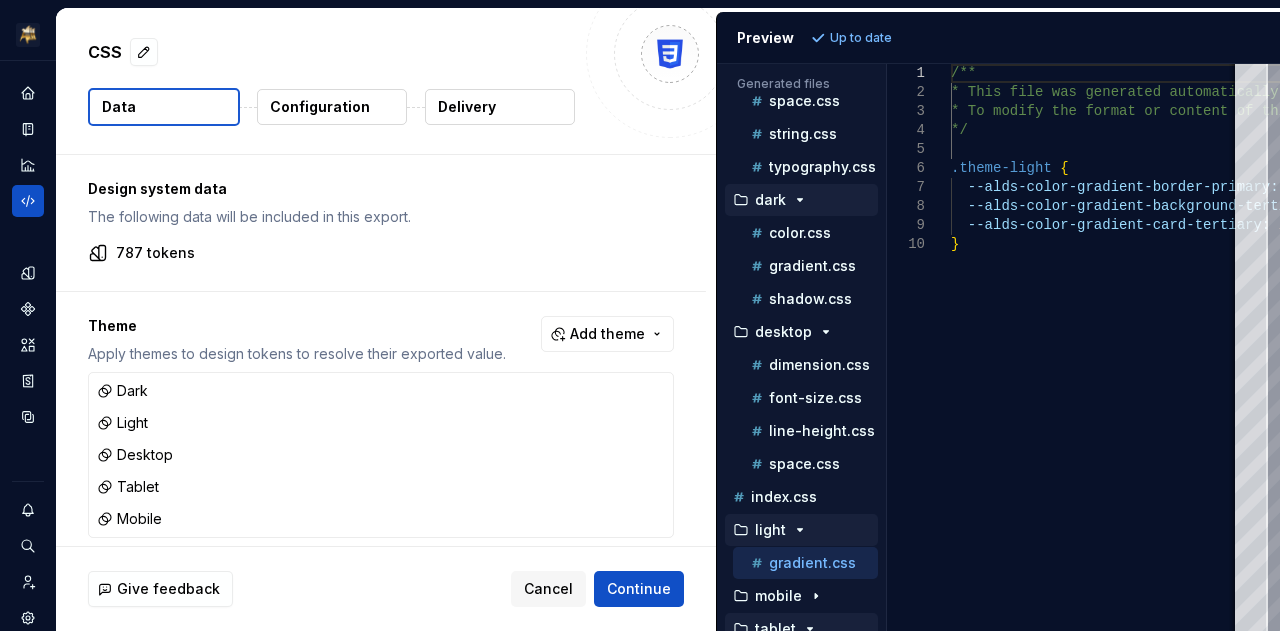 scroll, scrollTop: 475, scrollLeft: 0, axis: vertical 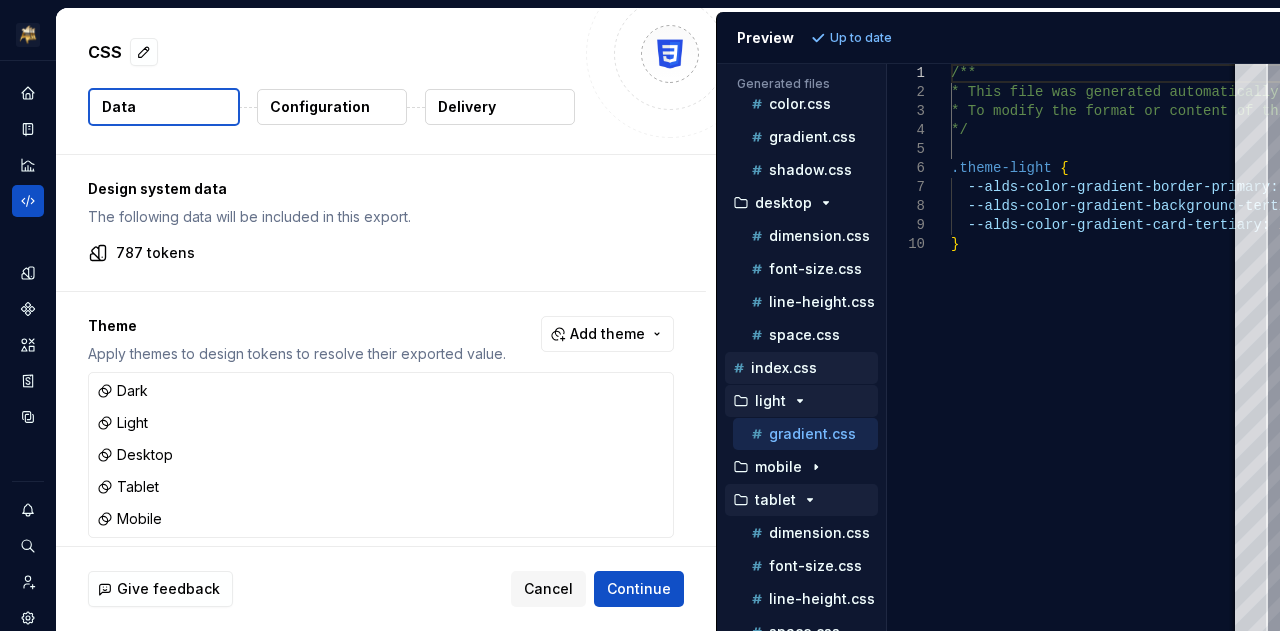click on "index.css" at bounding box center [784, 368] 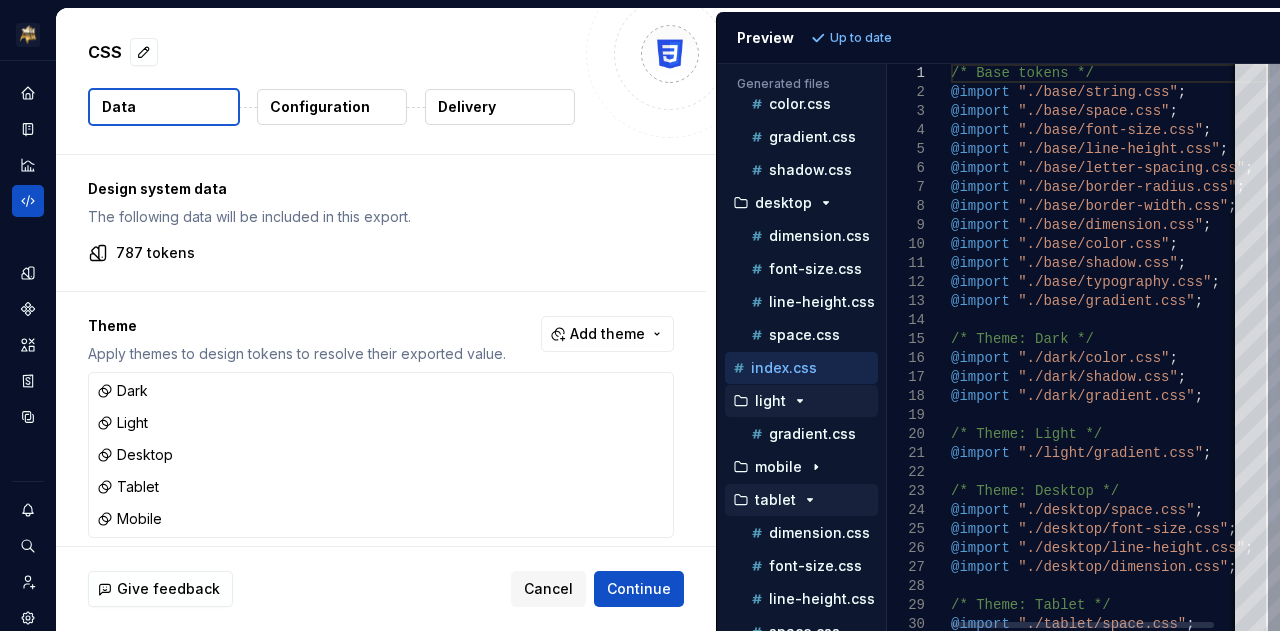 click on "index.css" at bounding box center [784, 368] 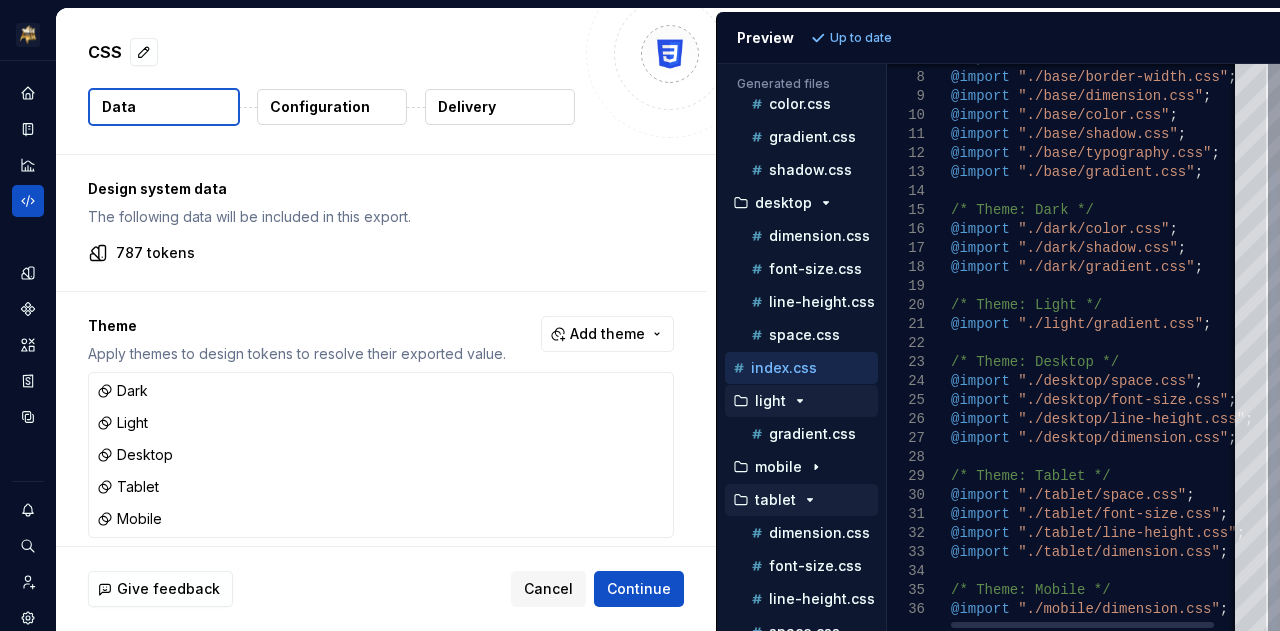 scroll, scrollTop: 0, scrollLeft: 0, axis: both 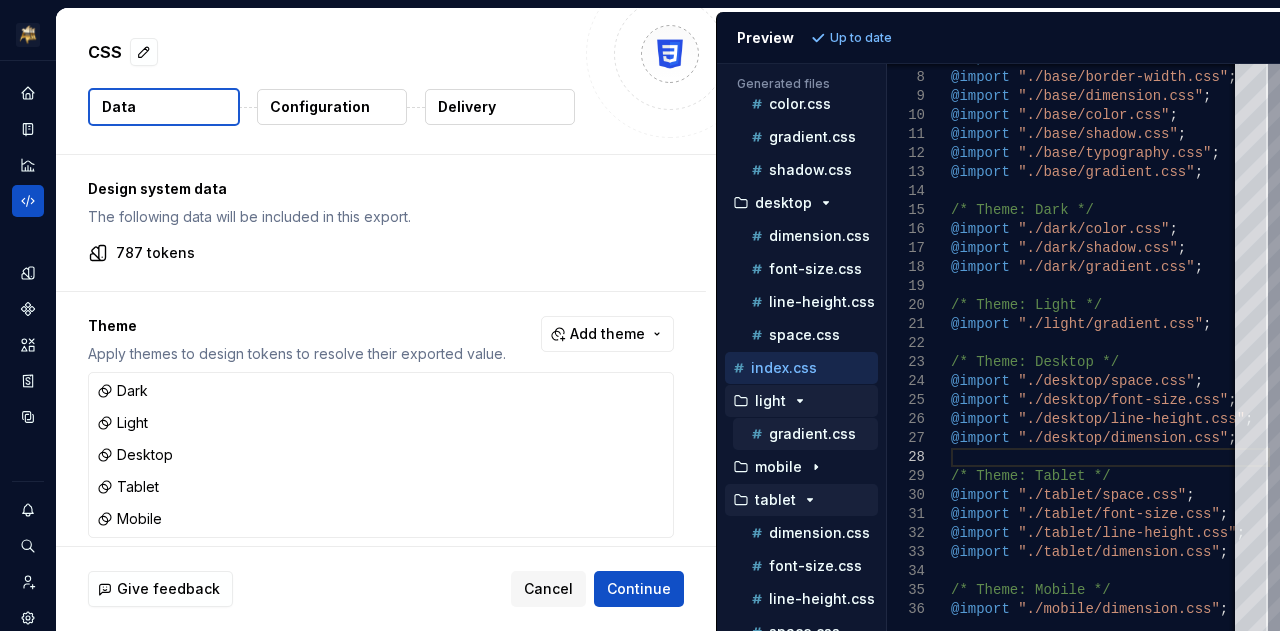 click on "gradient.css" at bounding box center (812, 434) 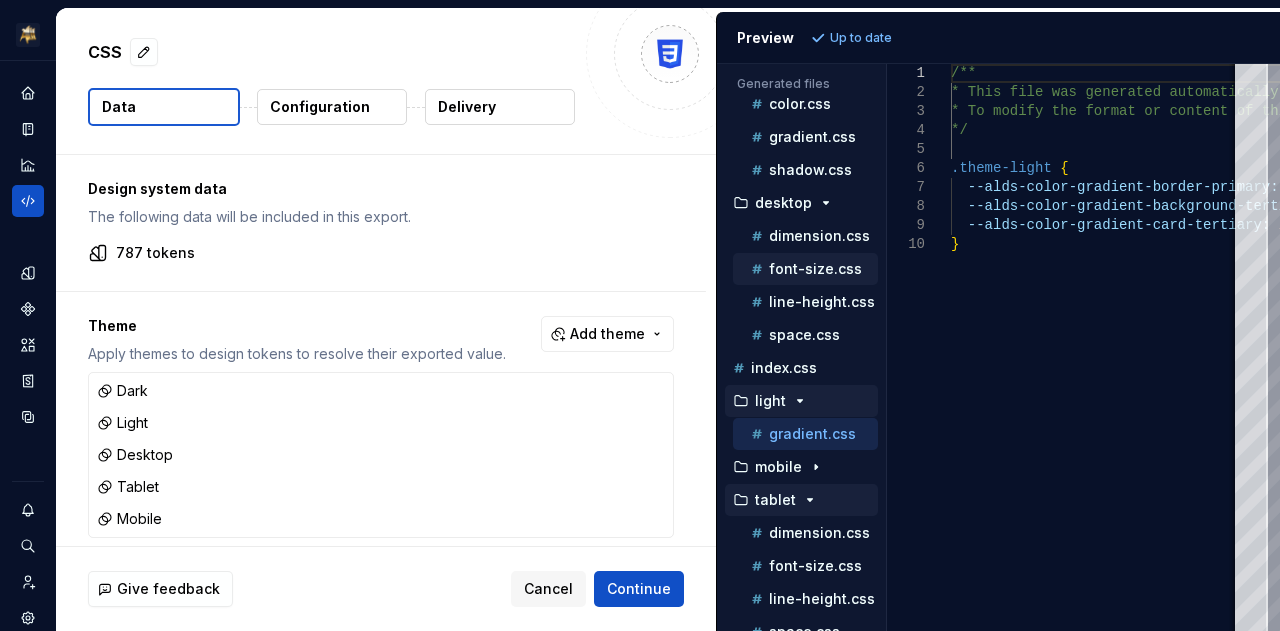 scroll, scrollTop: 0, scrollLeft: 0, axis: both 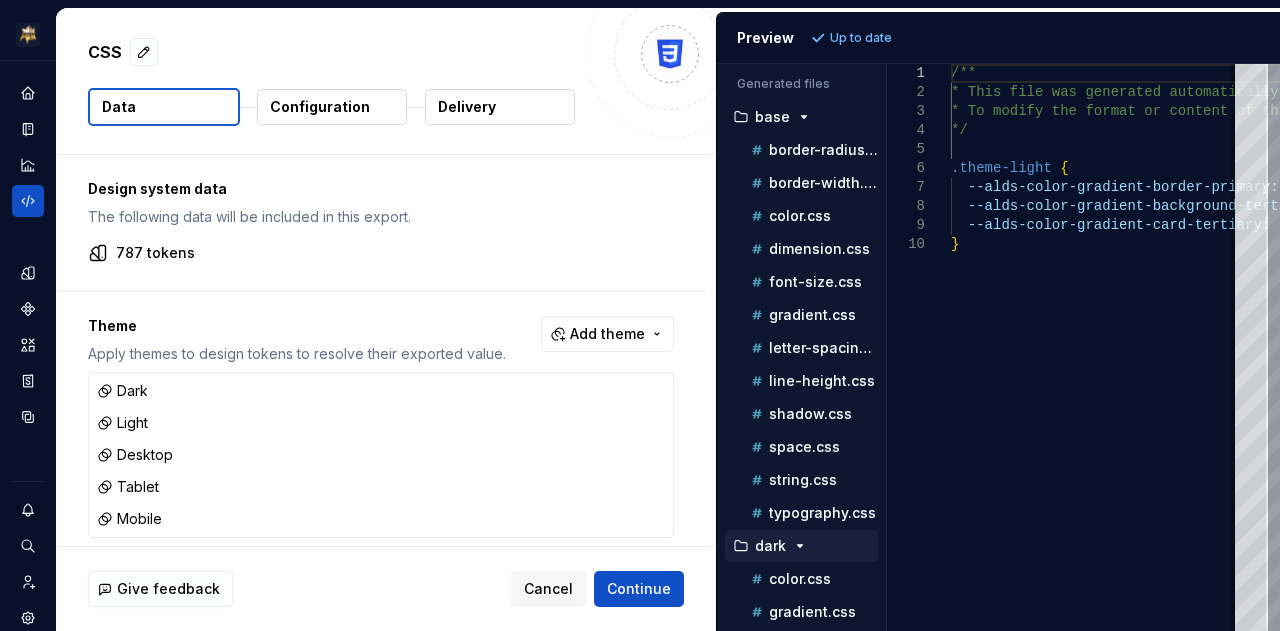 type 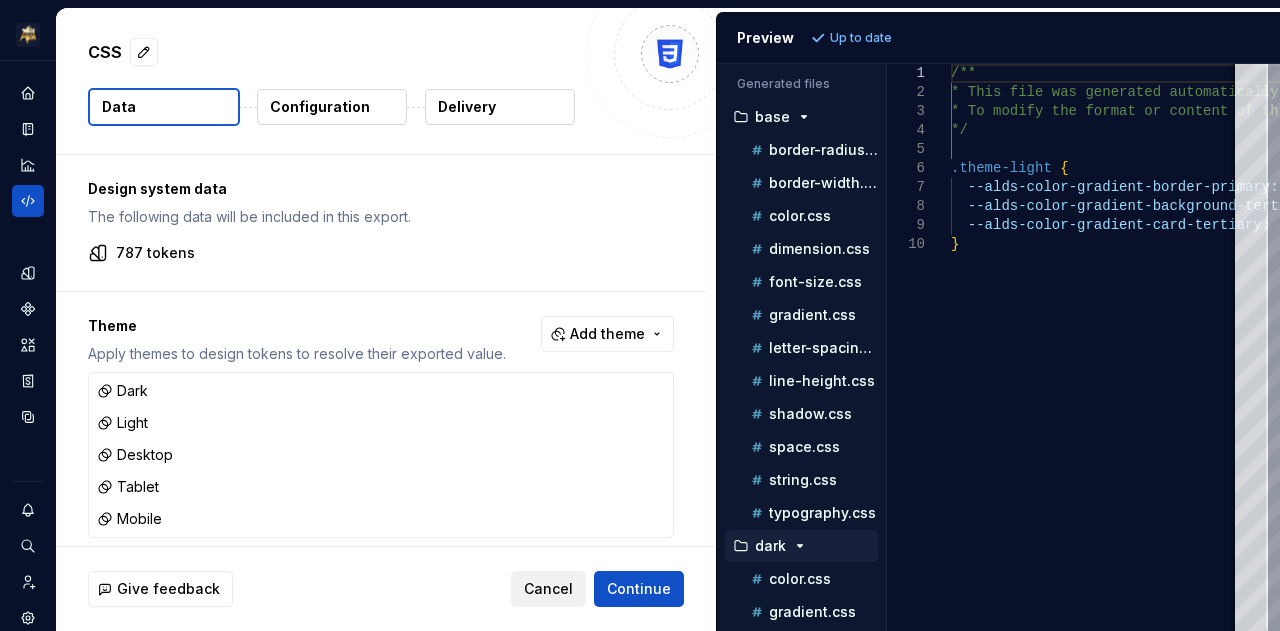 click on "Cancel" at bounding box center (548, 589) 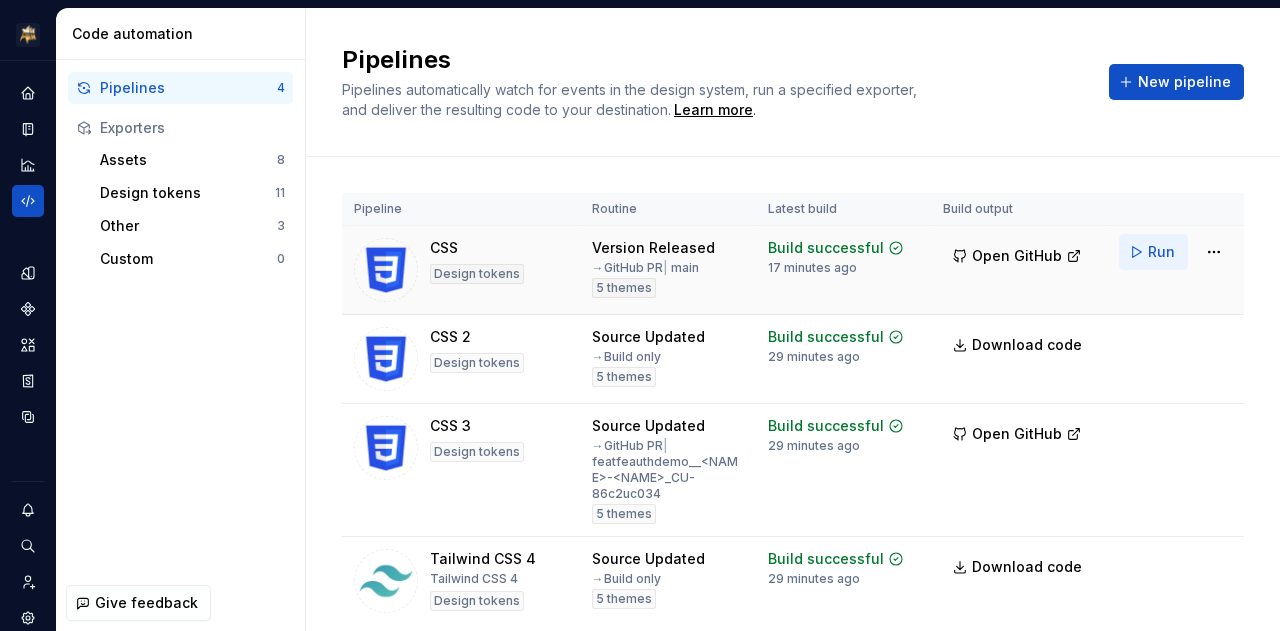 click on "Run" at bounding box center [1161, 252] 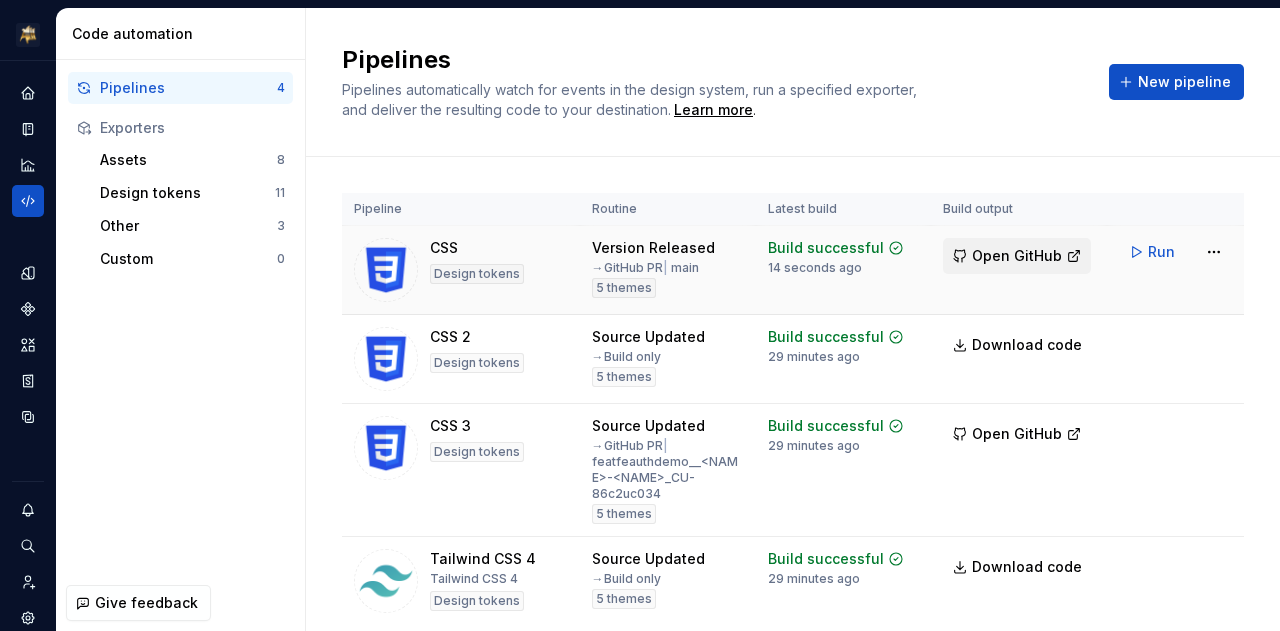 click on "Open GitHub" at bounding box center [1017, 256] 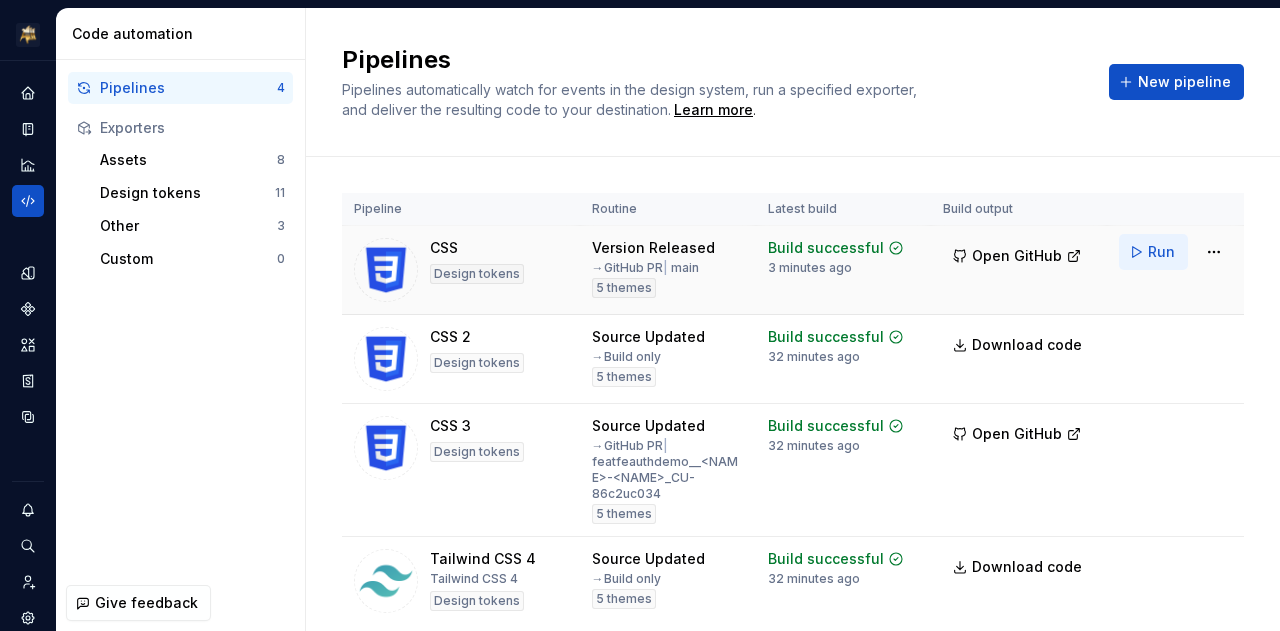 click on "Run" at bounding box center [1161, 252] 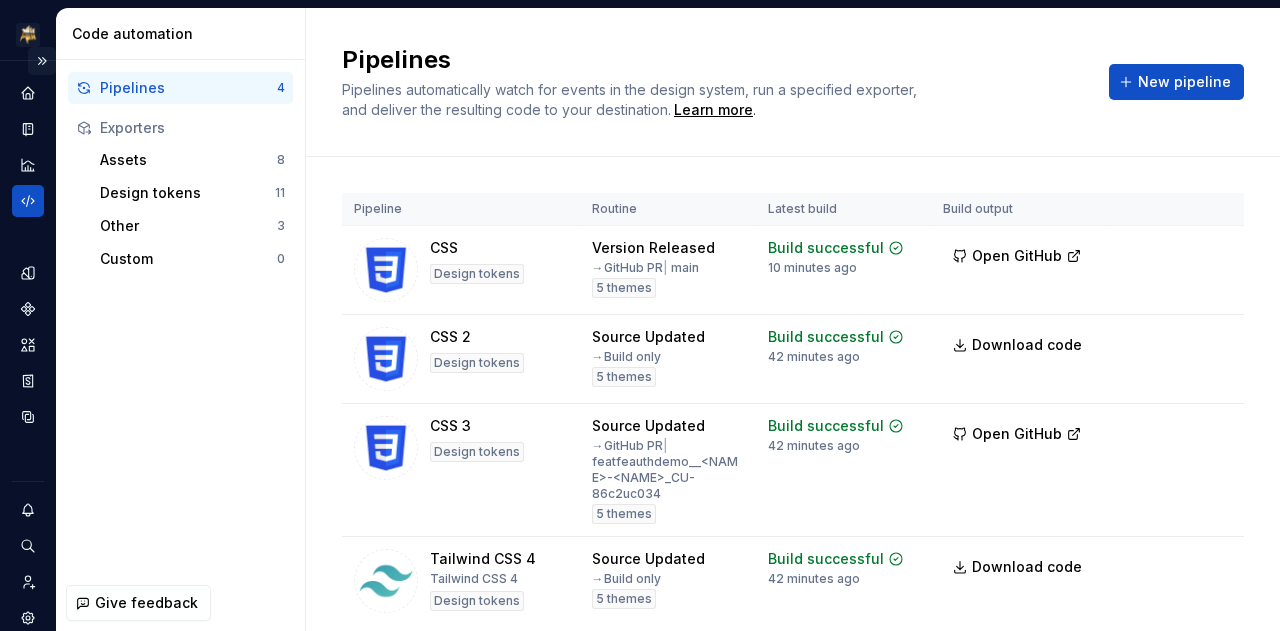 click at bounding box center (42, 61) 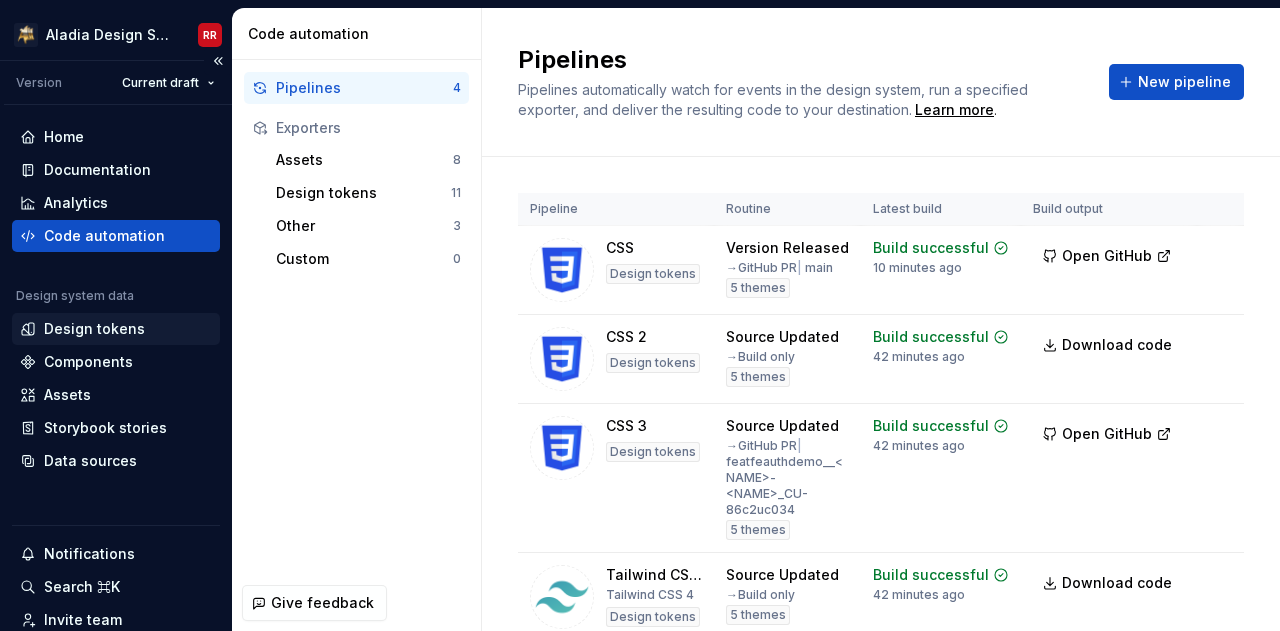 click on "Design tokens" at bounding box center (94, 329) 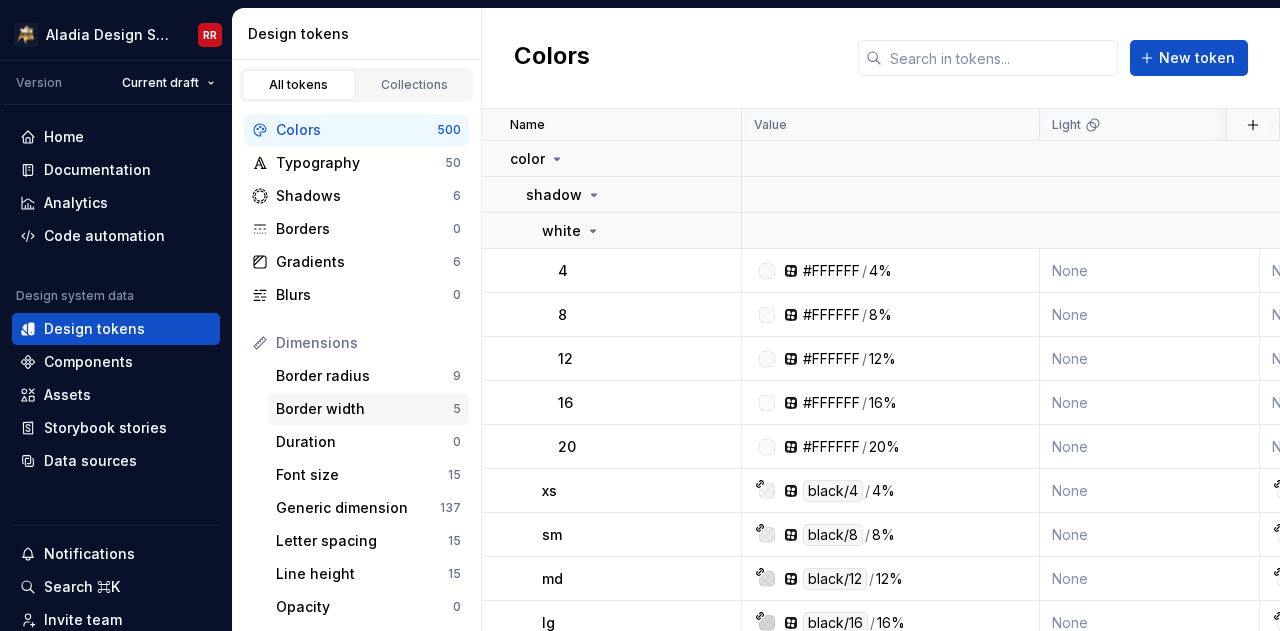 click on "Border width" at bounding box center [364, 409] 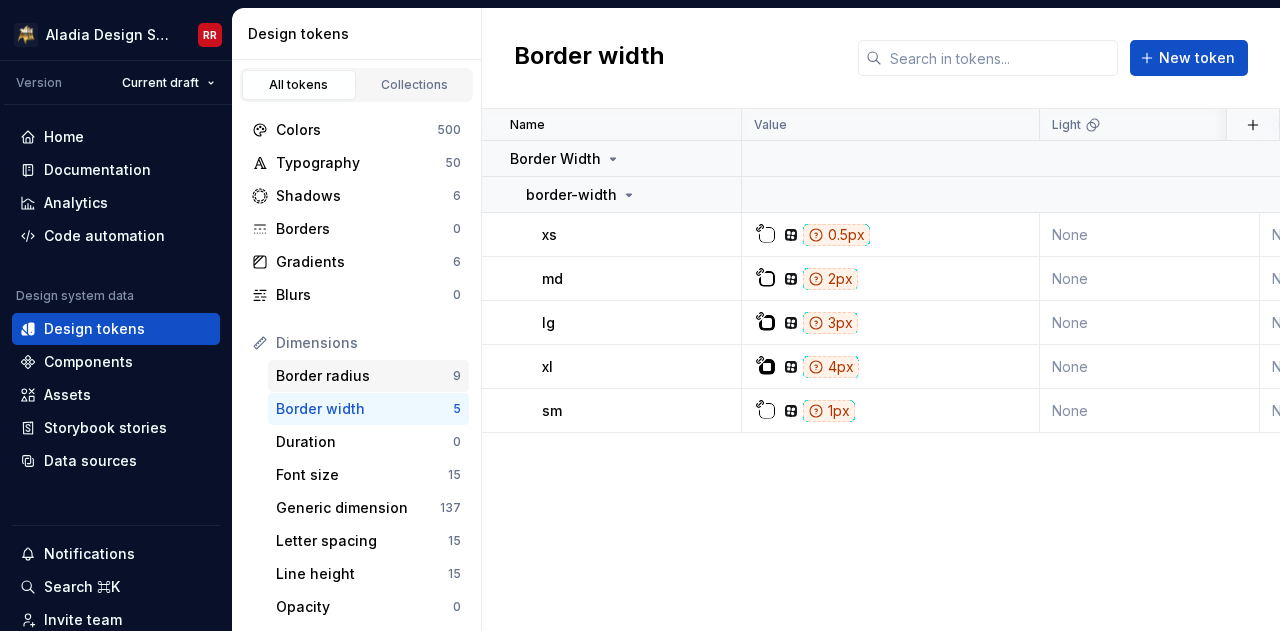 click on "Border radius" at bounding box center (364, 376) 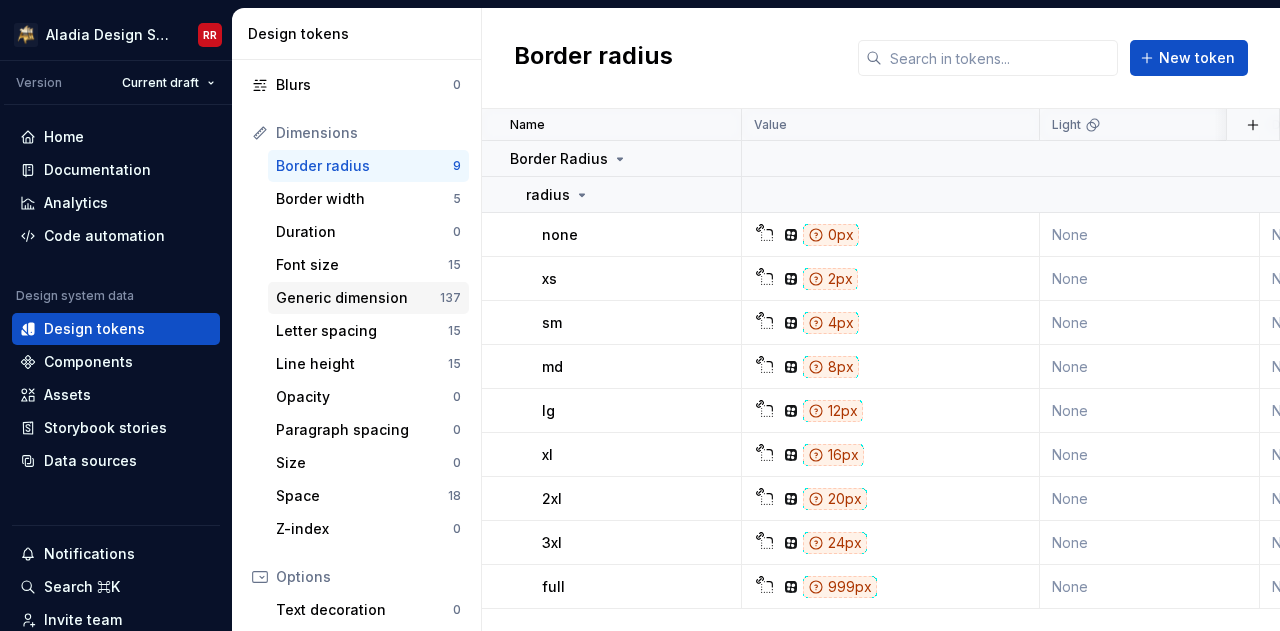 scroll, scrollTop: 209, scrollLeft: 0, axis: vertical 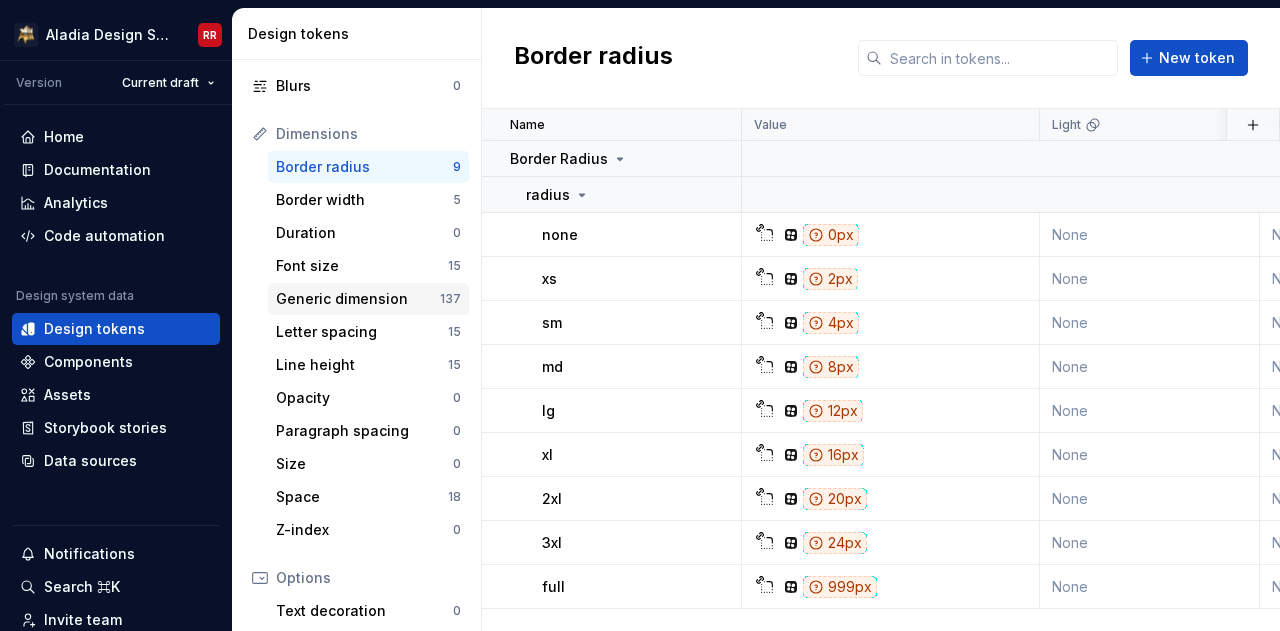 click on "Generic dimension" at bounding box center (358, 299) 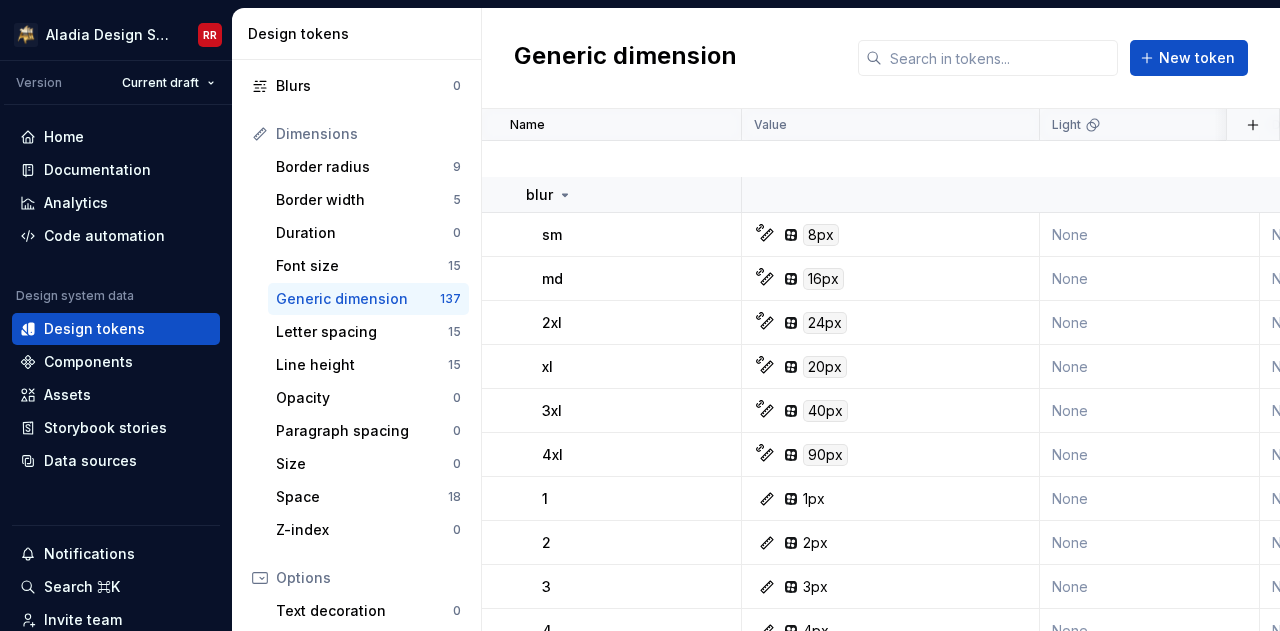 scroll, scrollTop: 0, scrollLeft: 0, axis: both 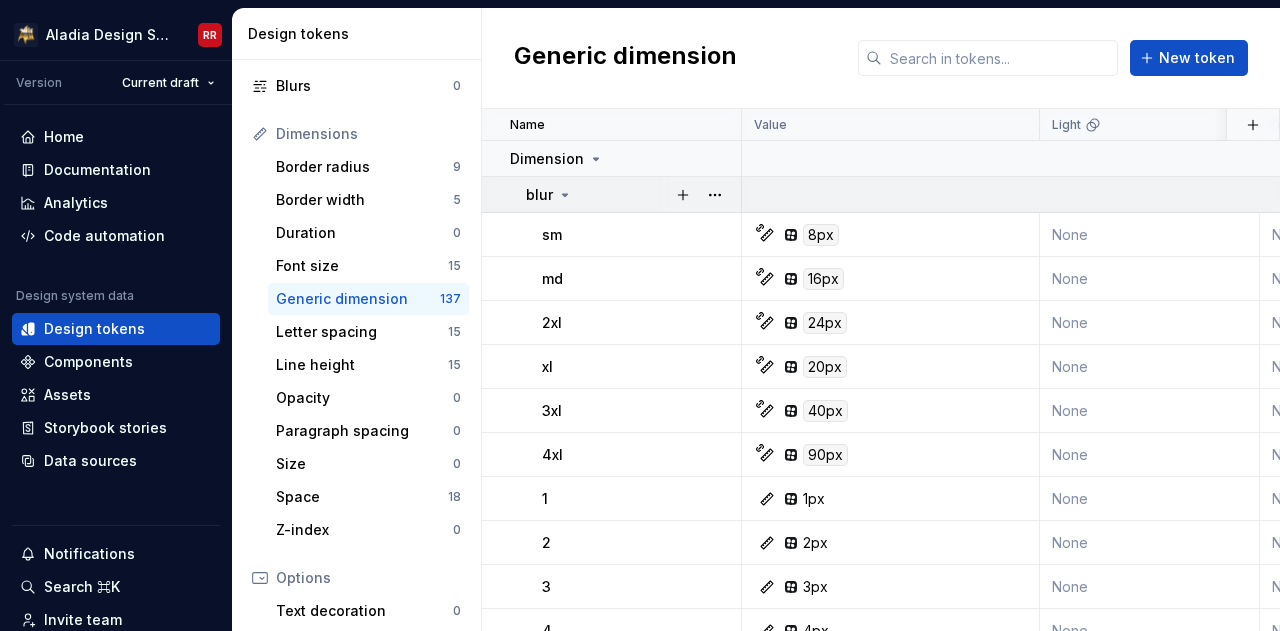 click on "blur" at bounding box center (549, 195) 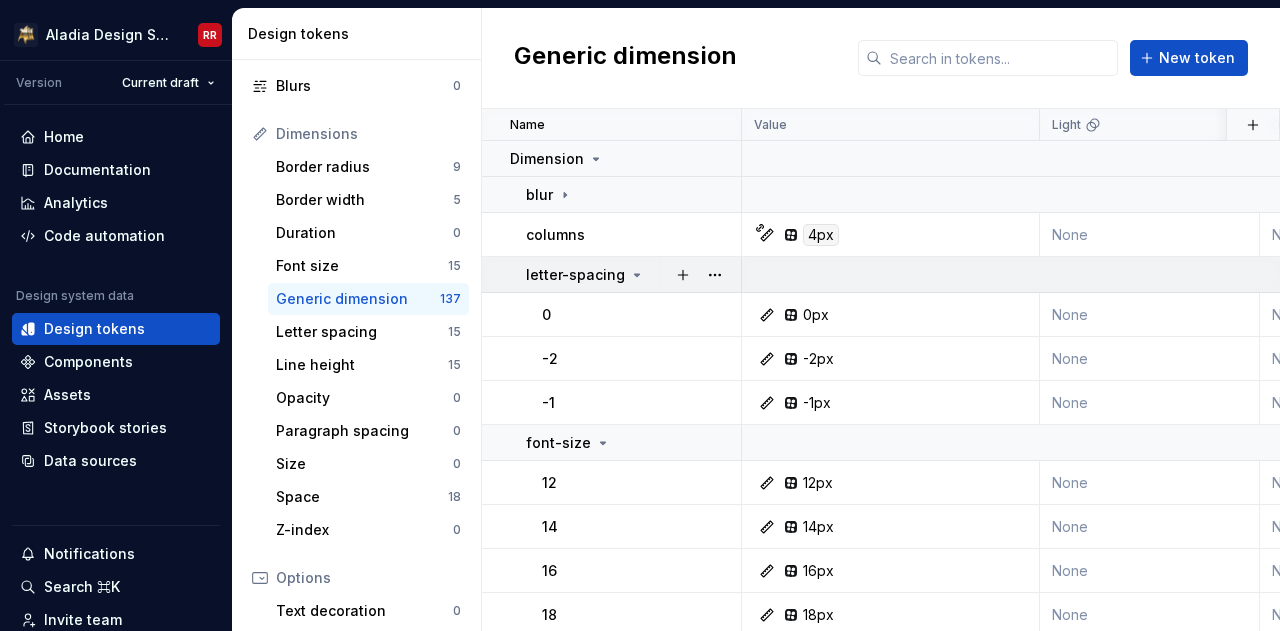 click 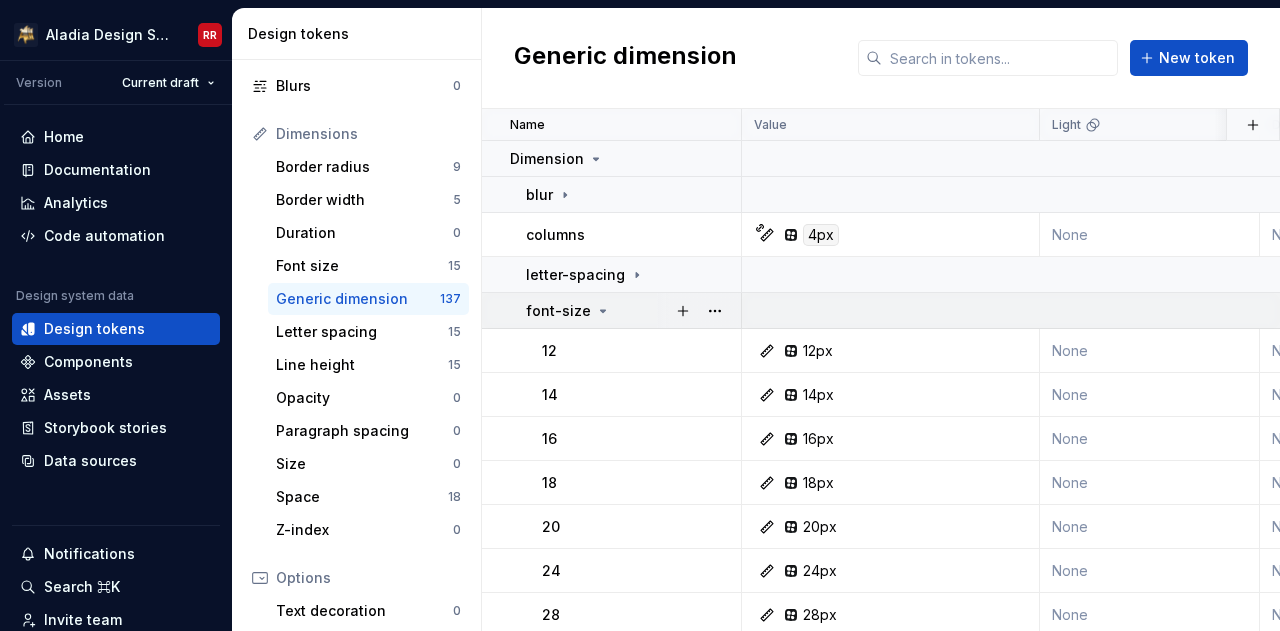 click 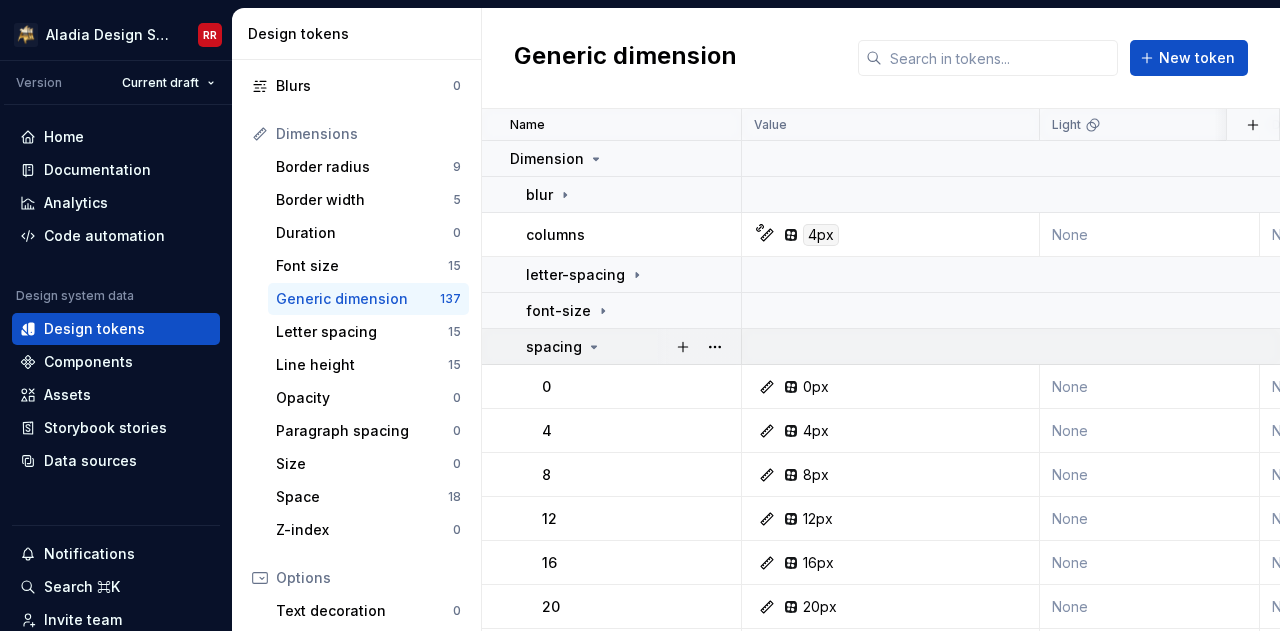 click 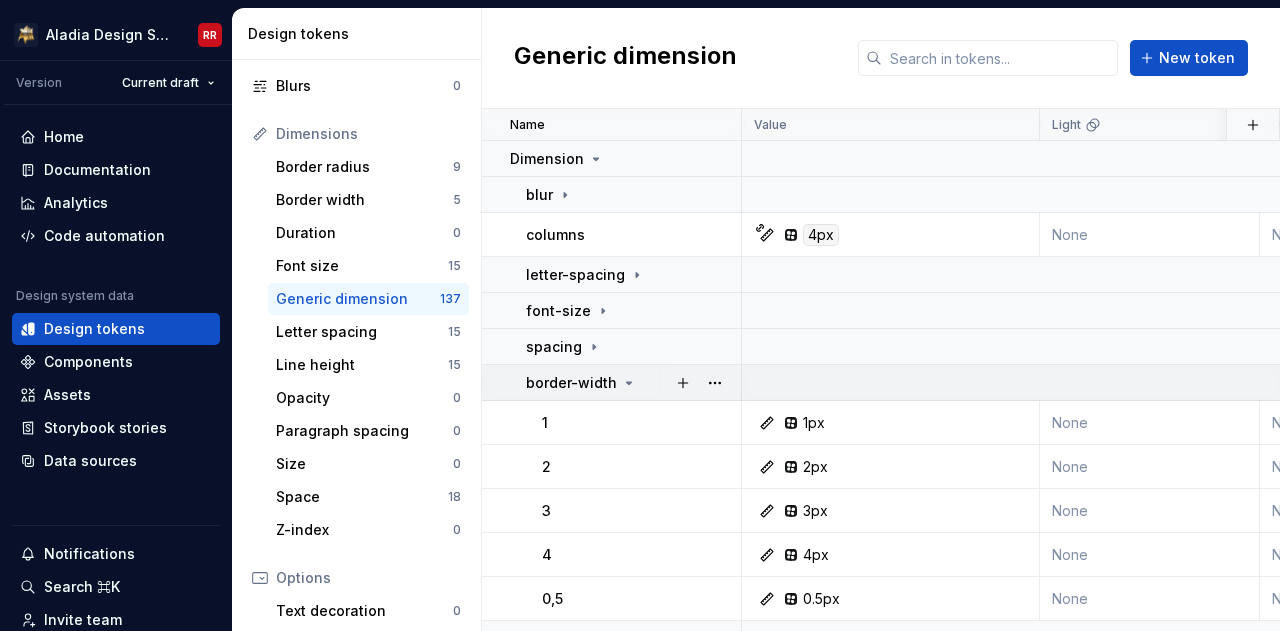 scroll, scrollTop: 129, scrollLeft: 0, axis: vertical 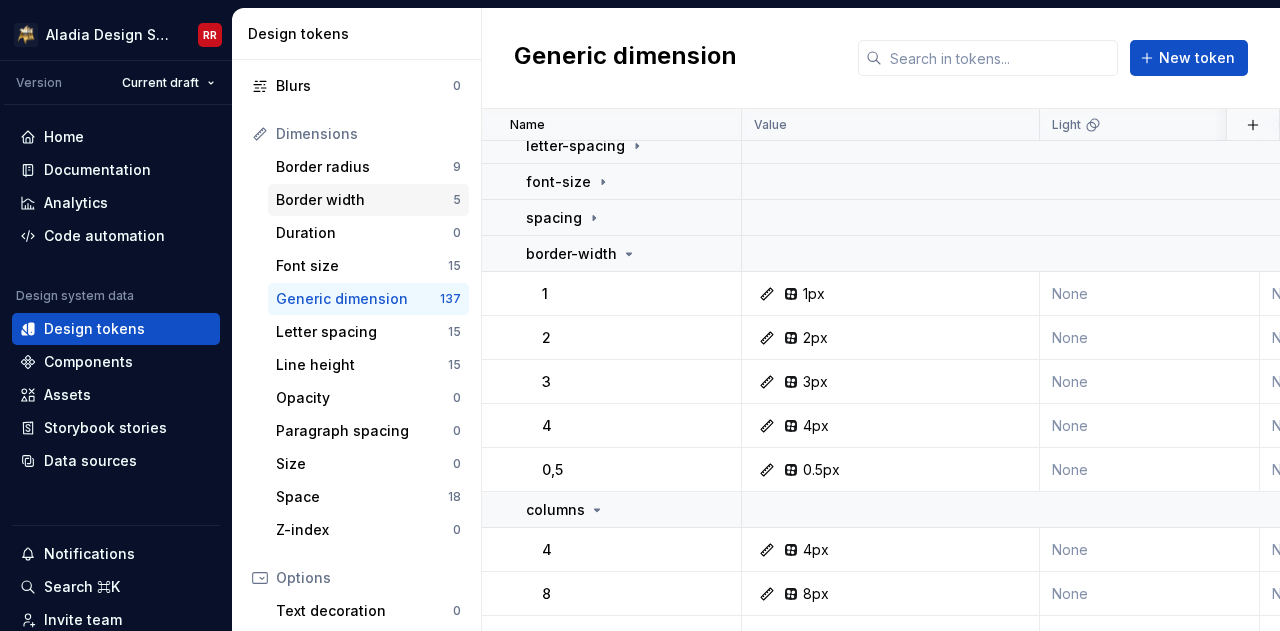 click on "Border width" at bounding box center (364, 200) 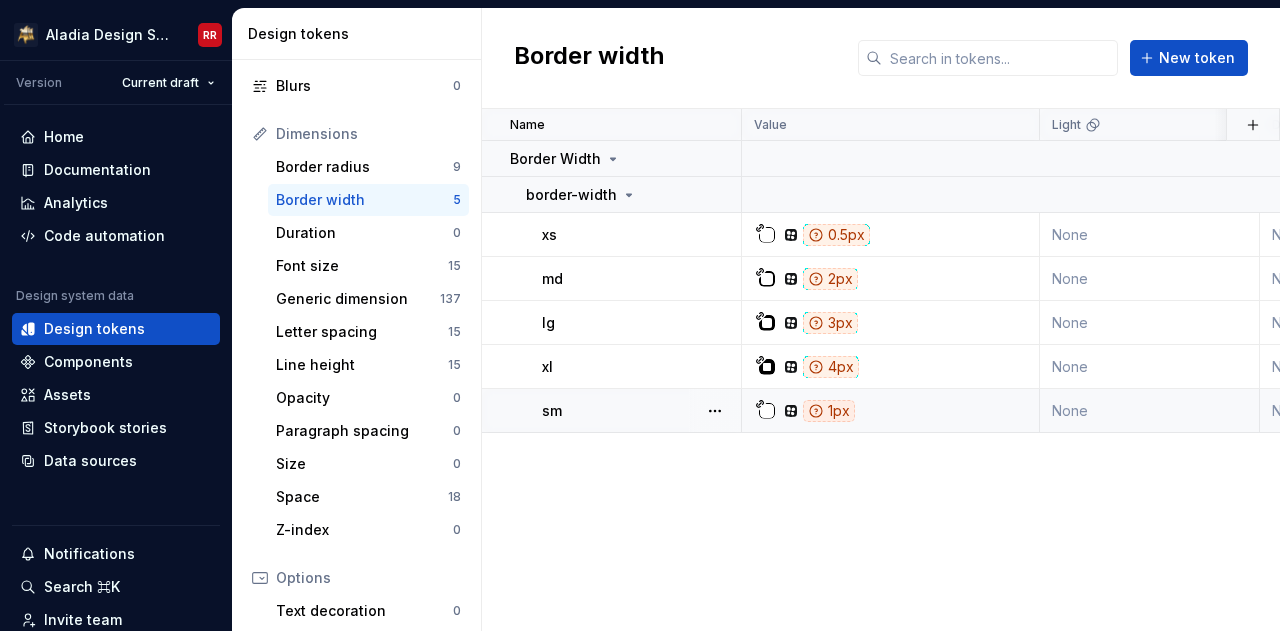 click on "1px" at bounding box center (891, 411) 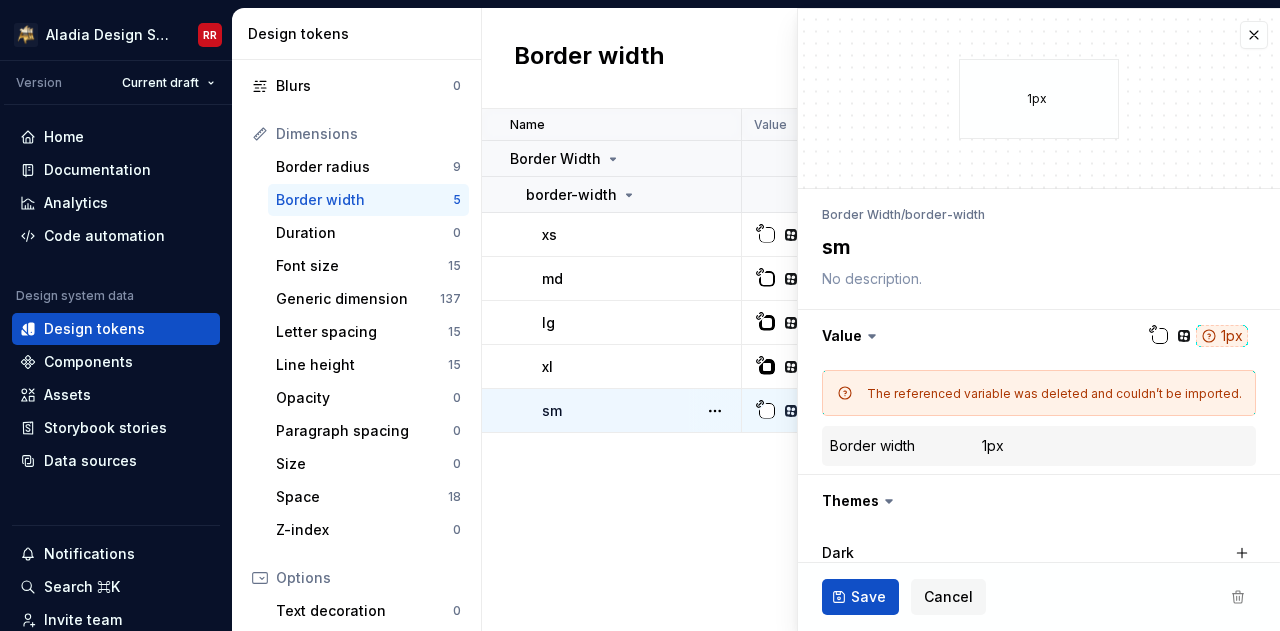 type on "*" 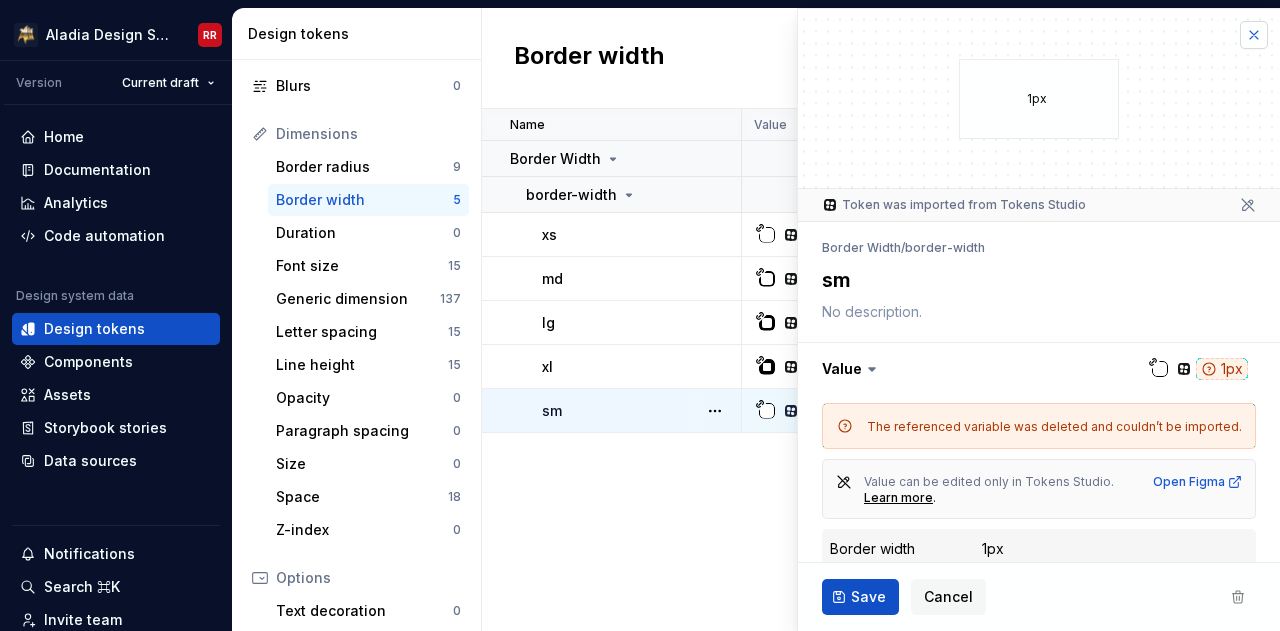 click at bounding box center [1254, 35] 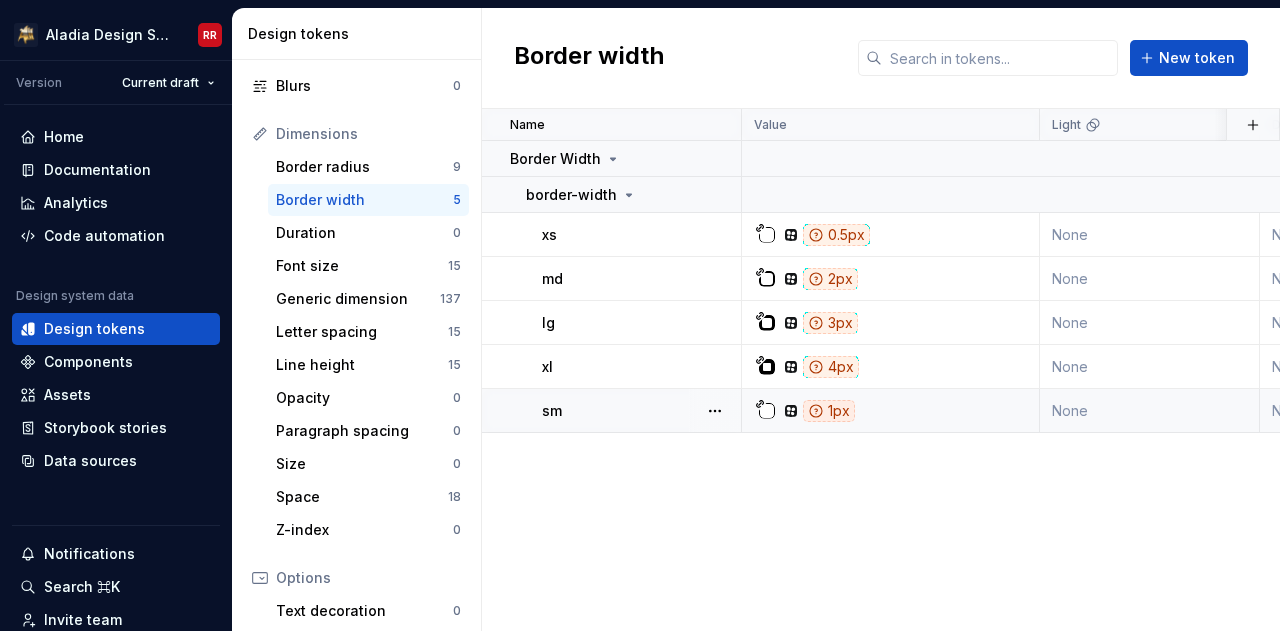 click on "Border width New token" at bounding box center [881, 58] 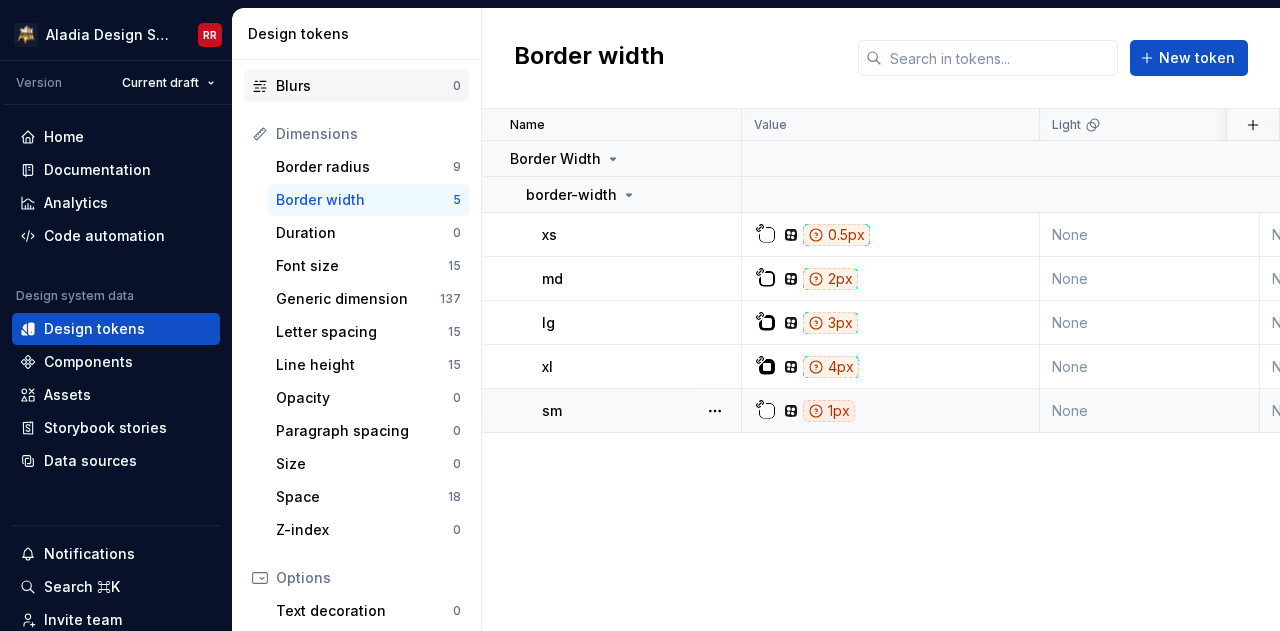 scroll, scrollTop: 0, scrollLeft: 0, axis: both 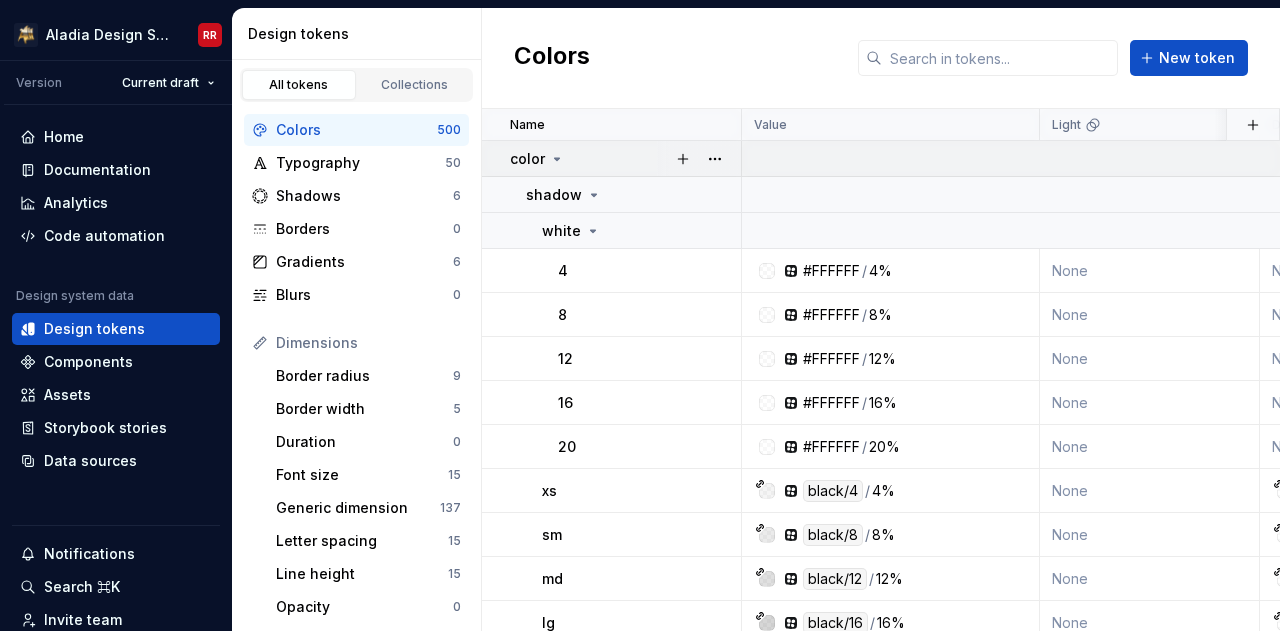 click 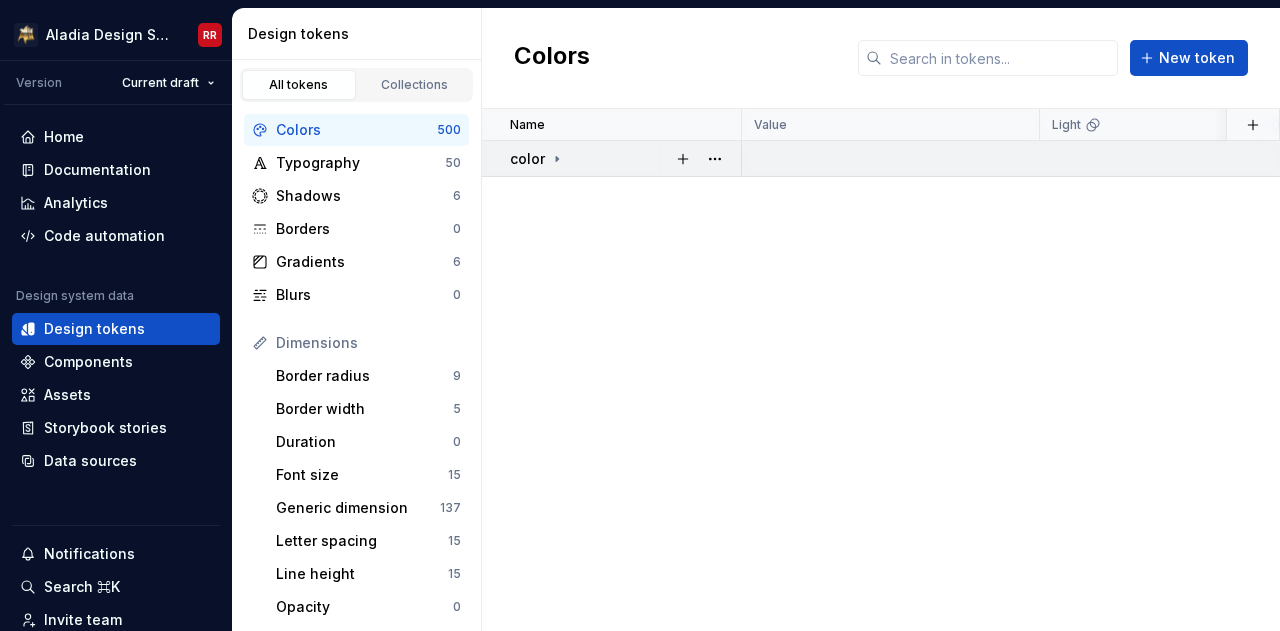 click 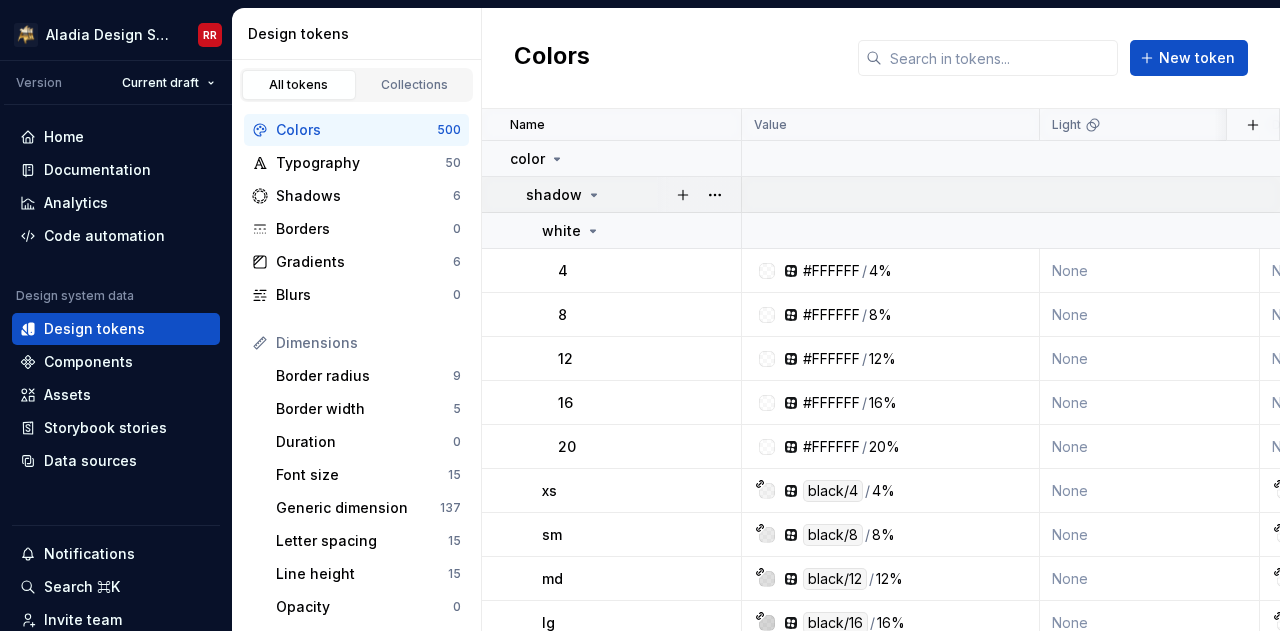 click 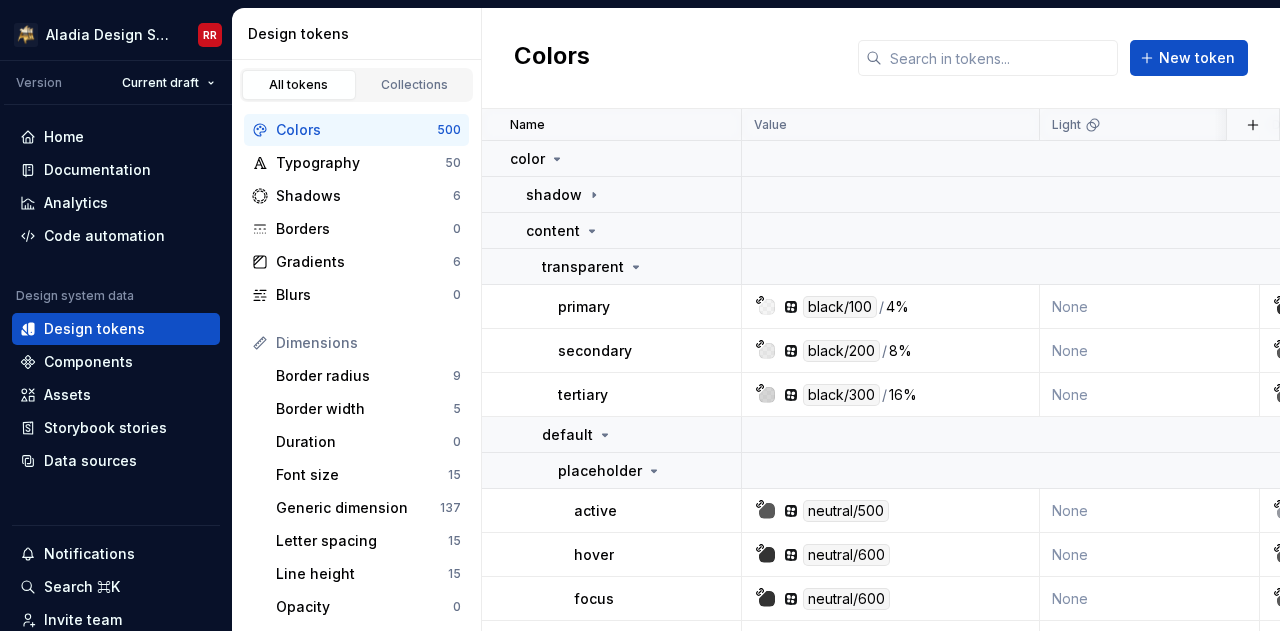 click on "Colors New token" at bounding box center [881, 58] 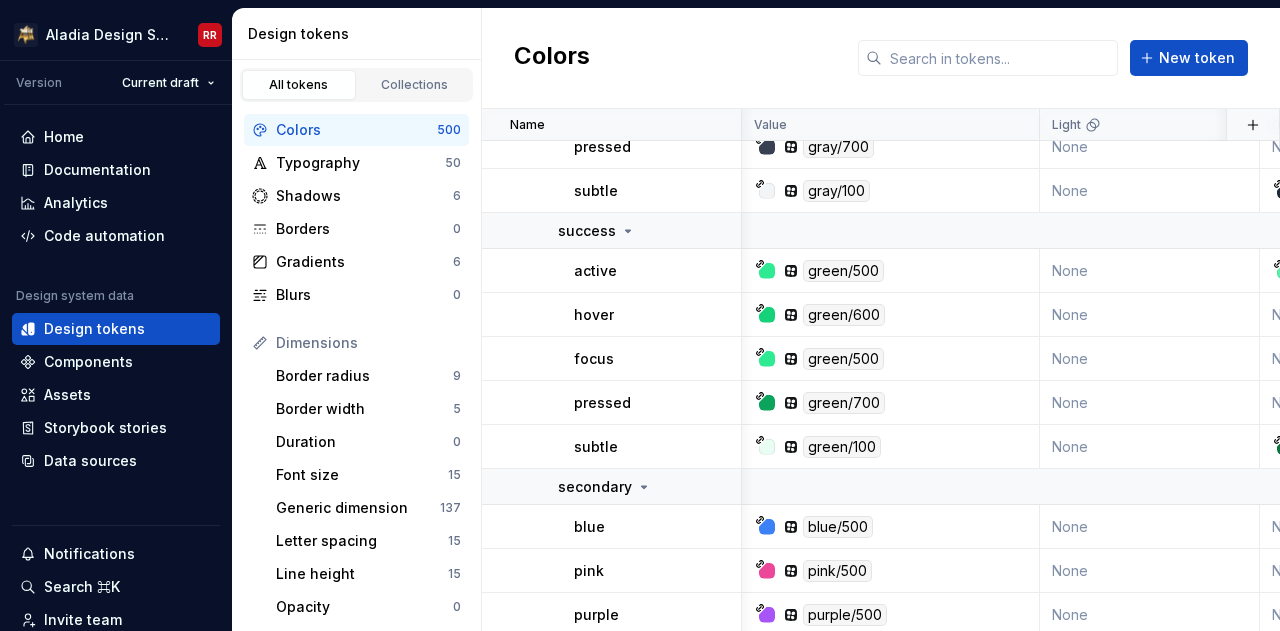 scroll, scrollTop: 6444, scrollLeft: 267, axis: both 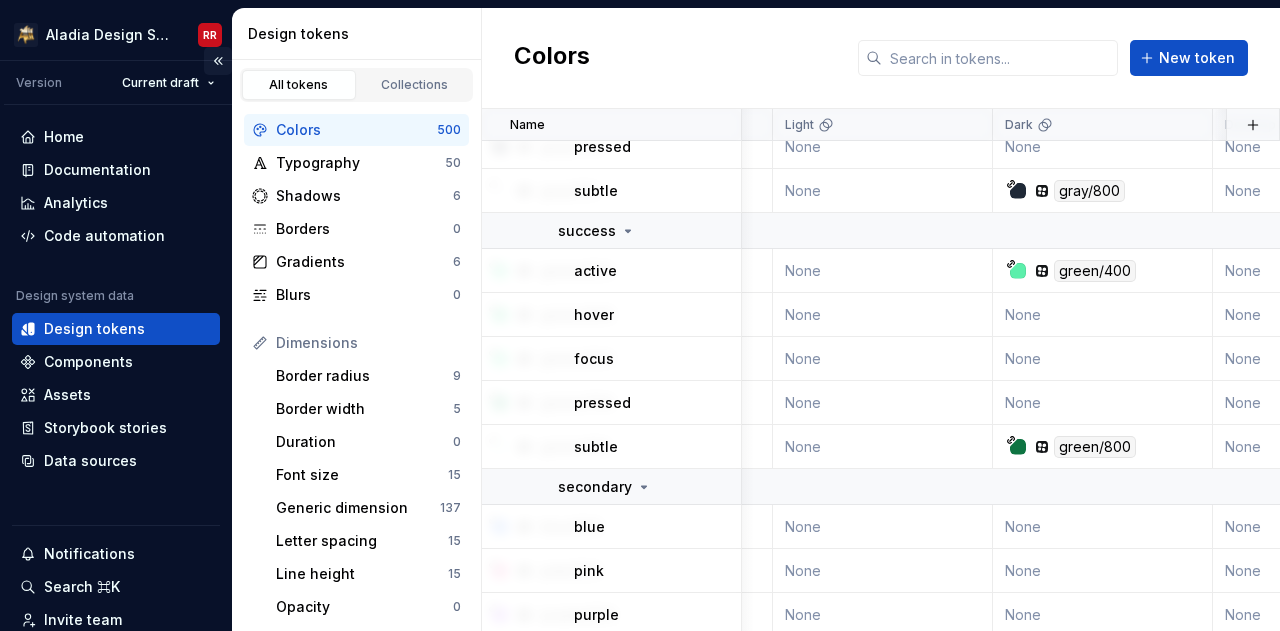 click at bounding box center [218, 61] 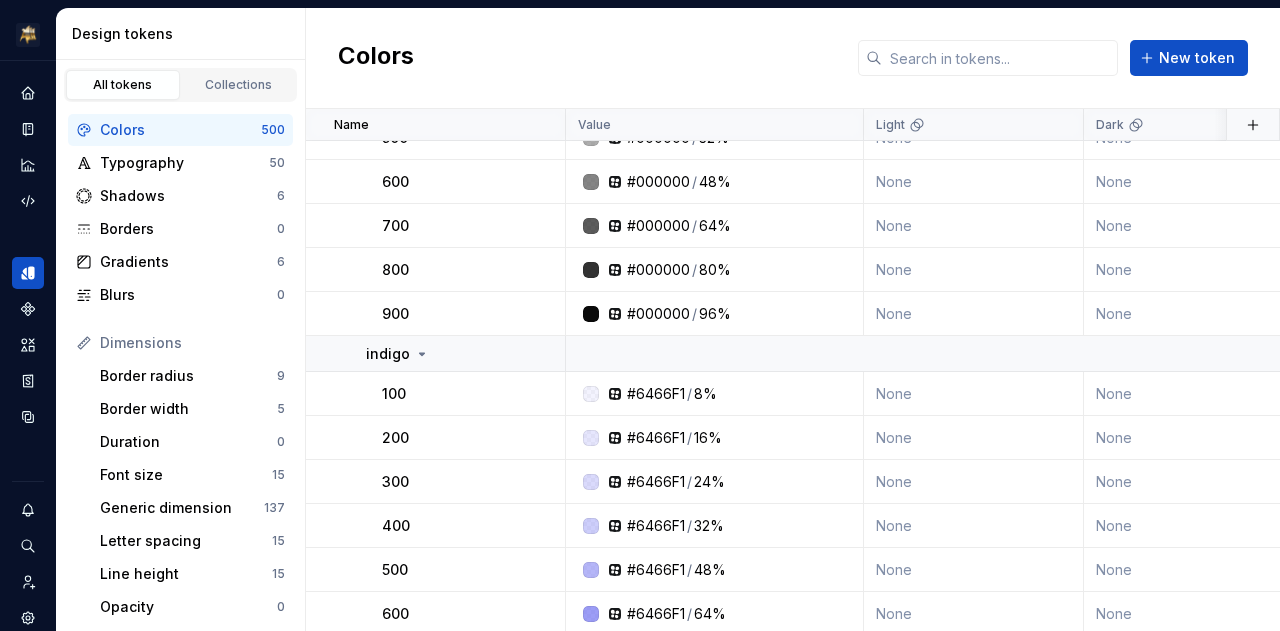 scroll, scrollTop: 24532, scrollLeft: 0, axis: vertical 